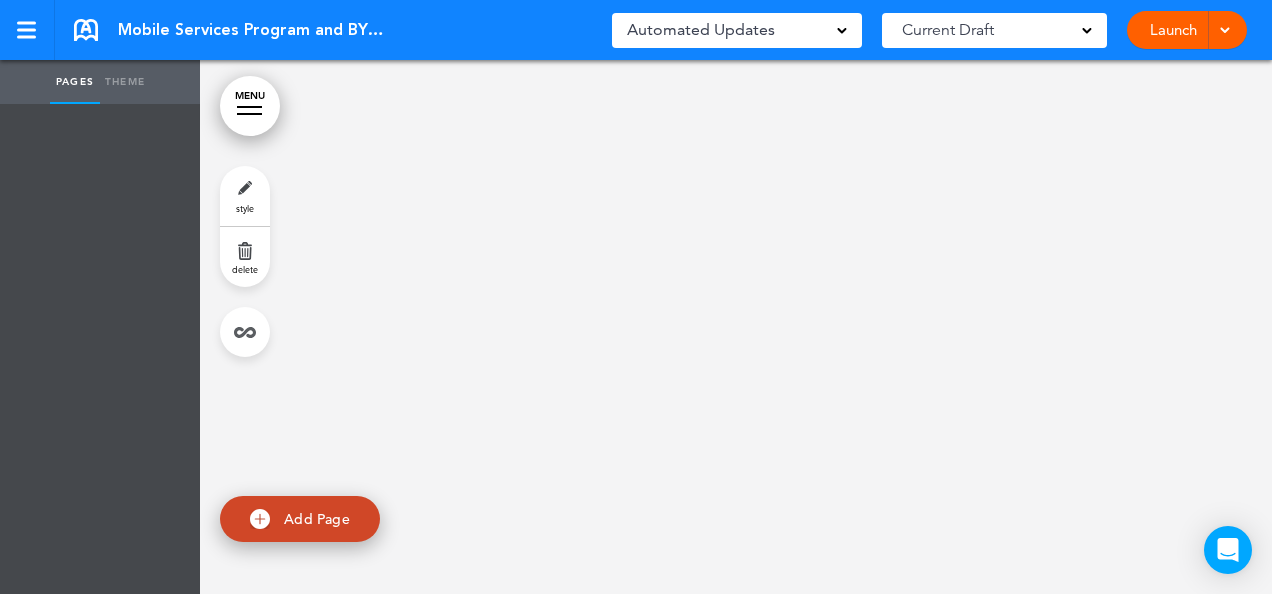 scroll, scrollTop: 0, scrollLeft: 0, axis: both 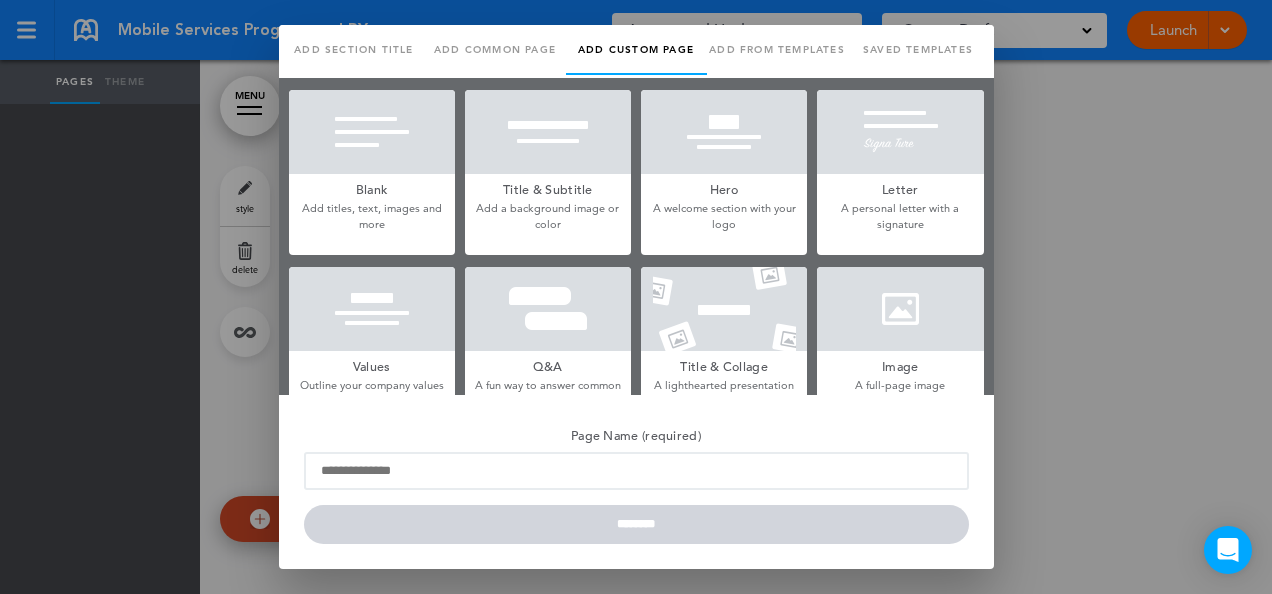 click on "Blank" at bounding box center (372, 188) 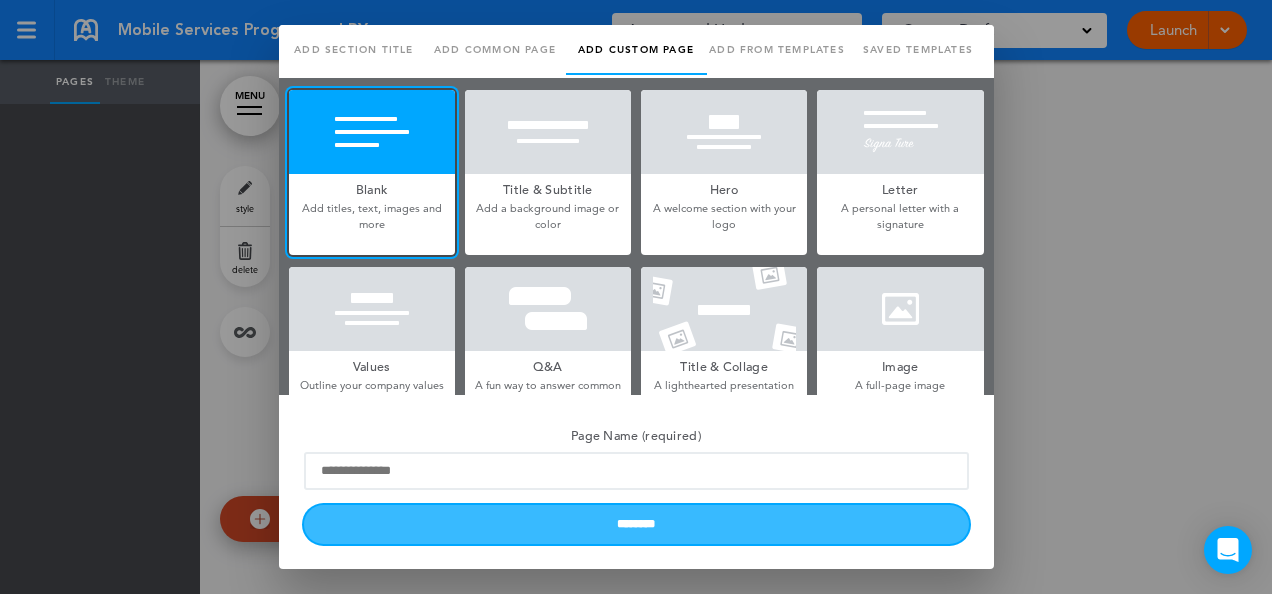 click on "********" at bounding box center [636, 524] 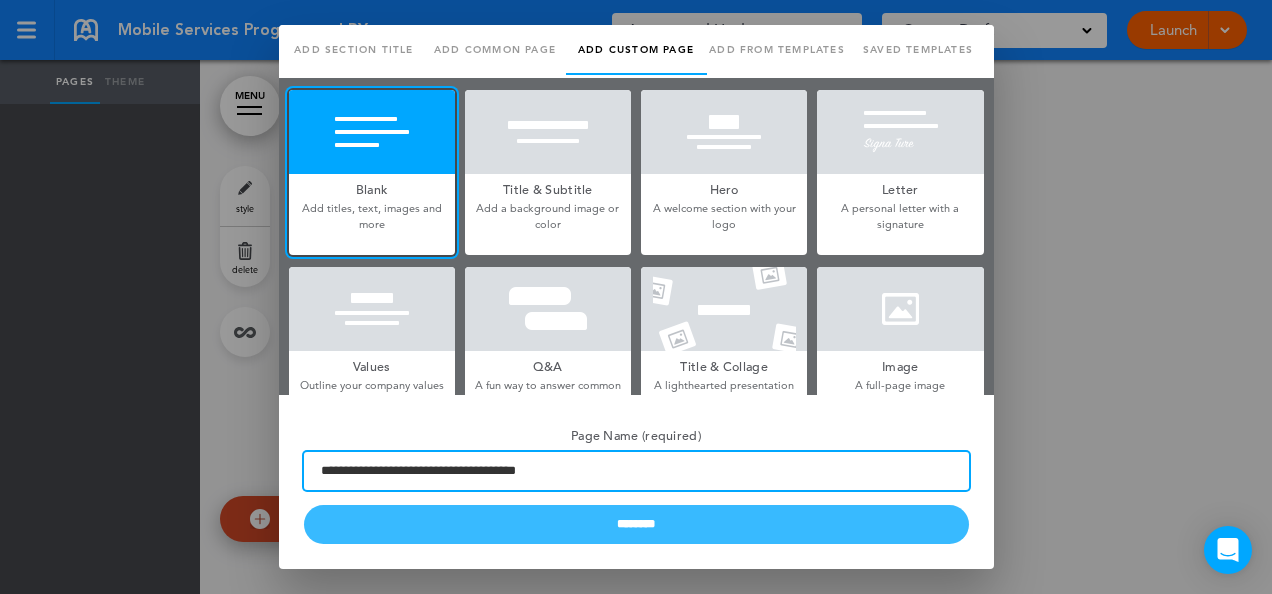 type on "**********" 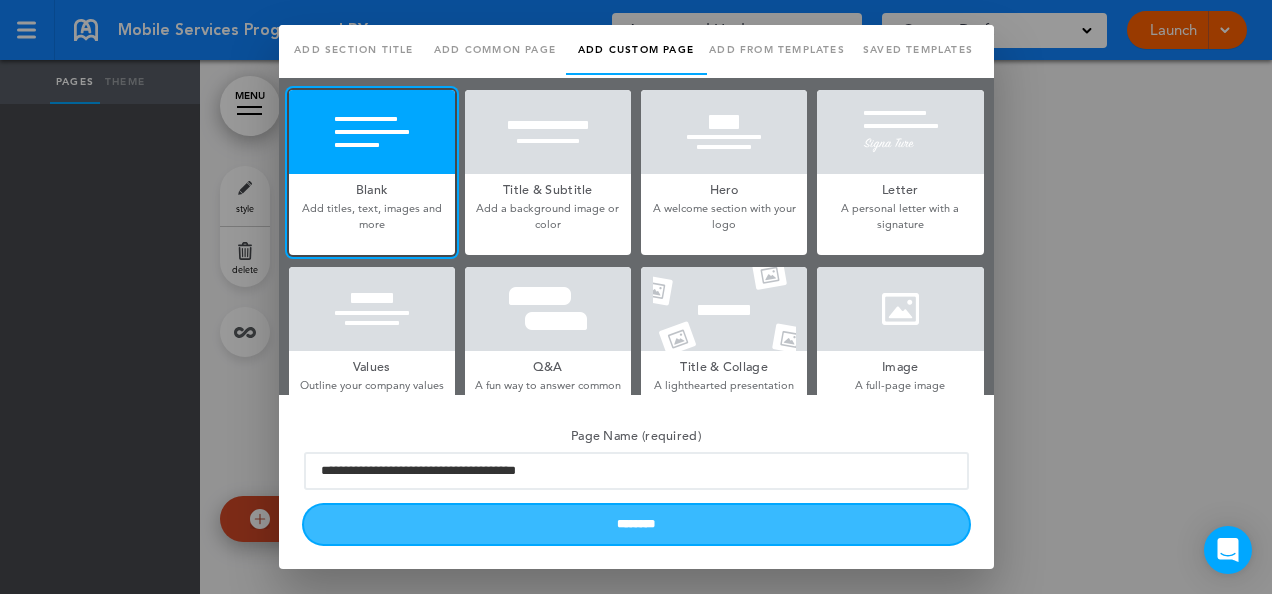 click on "********" at bounding box center [636, 524] 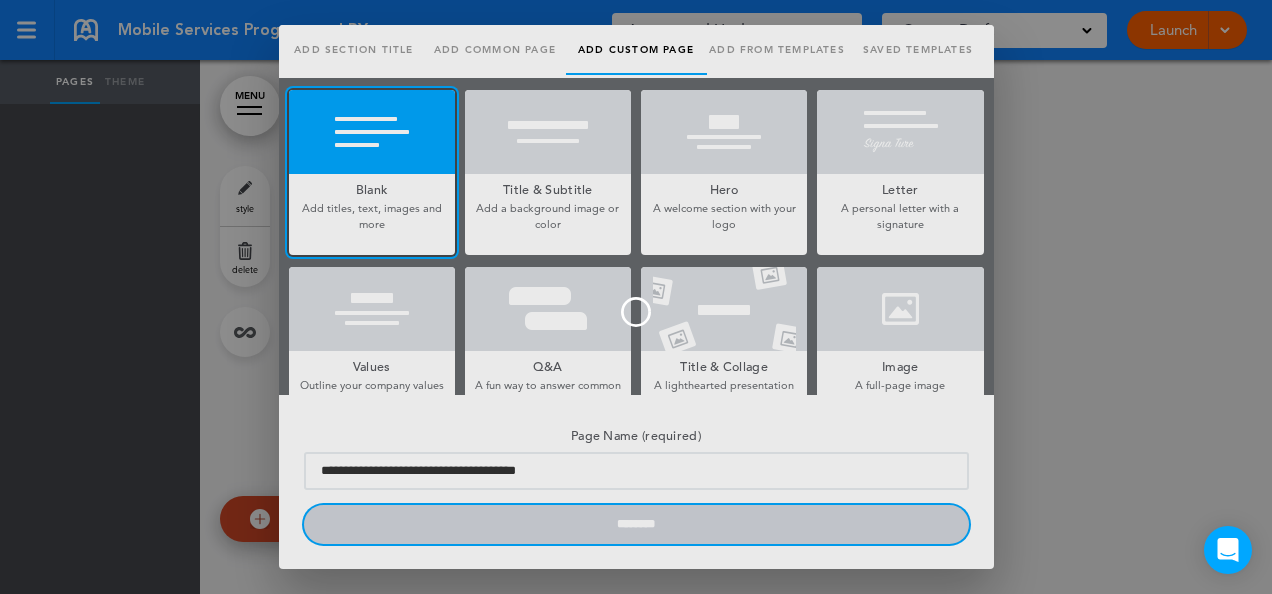 type 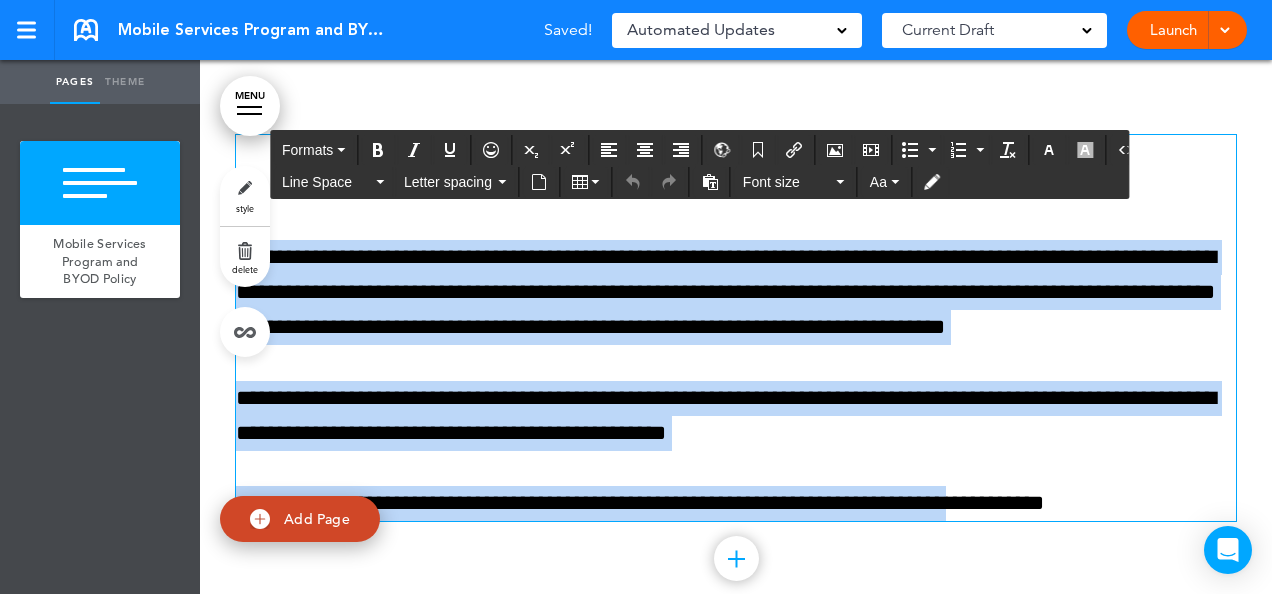 drag, startPoint x: 610, startPoint y: 158, endPoint x: 989, endPoint y: 480, distance: 497.3178 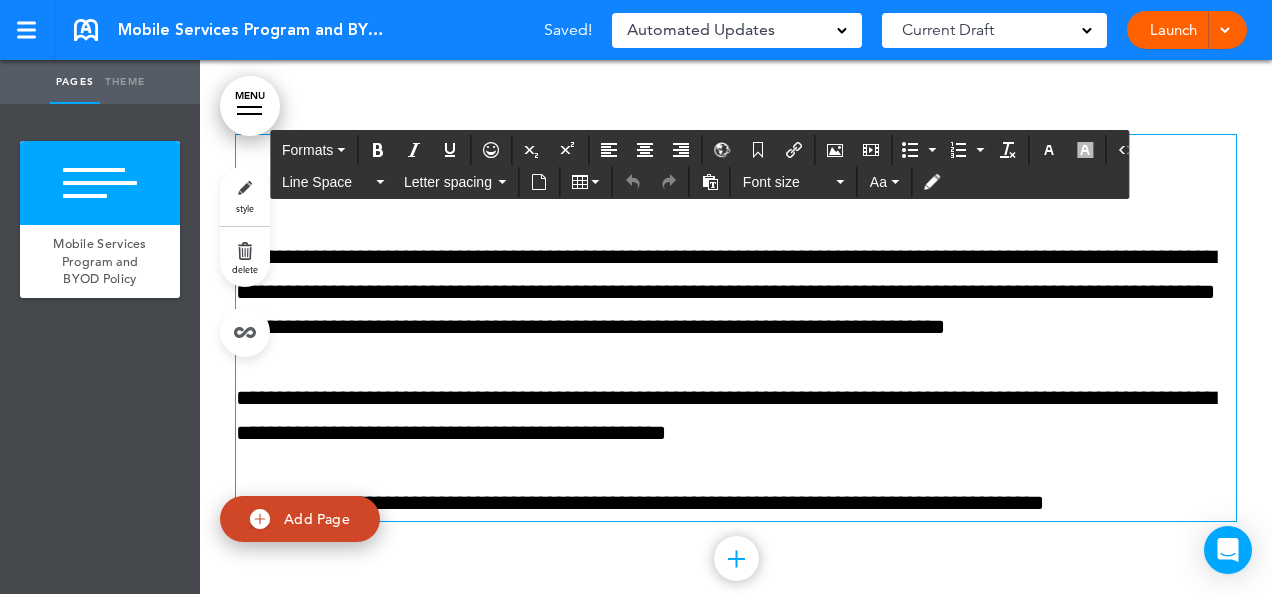click on "**********" at bounding box center (736, 328) 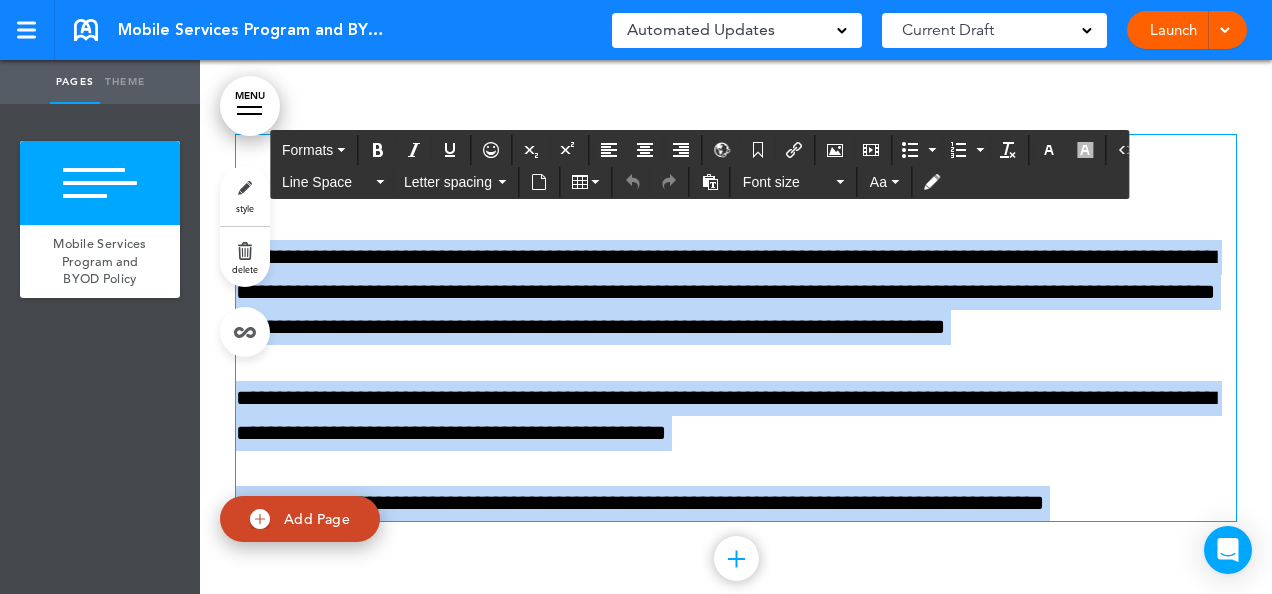 paste 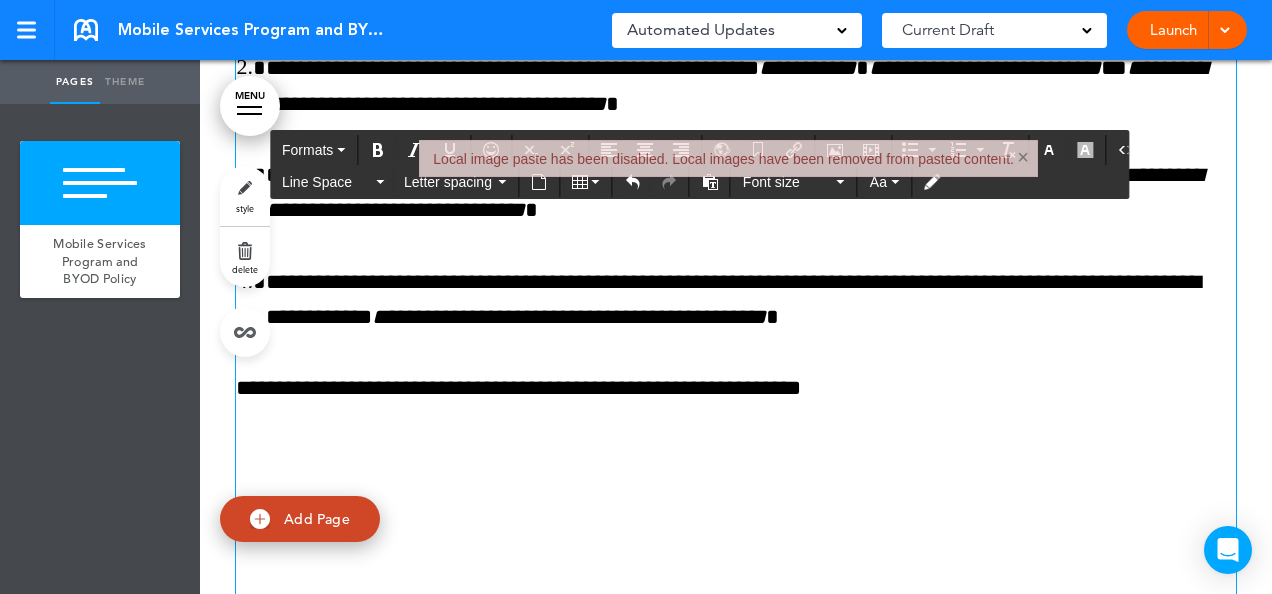 scroll, scrollTop: 1334, scrollLeft: 0, axis: vertical 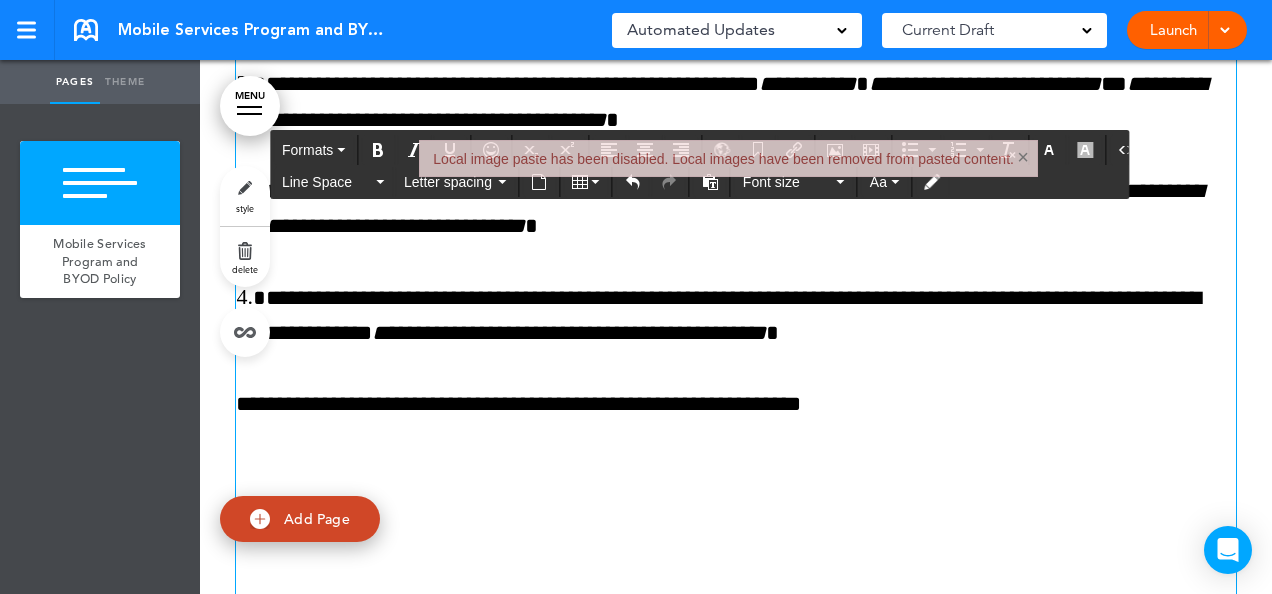 click on "**********" at bounding box center (736, 404) 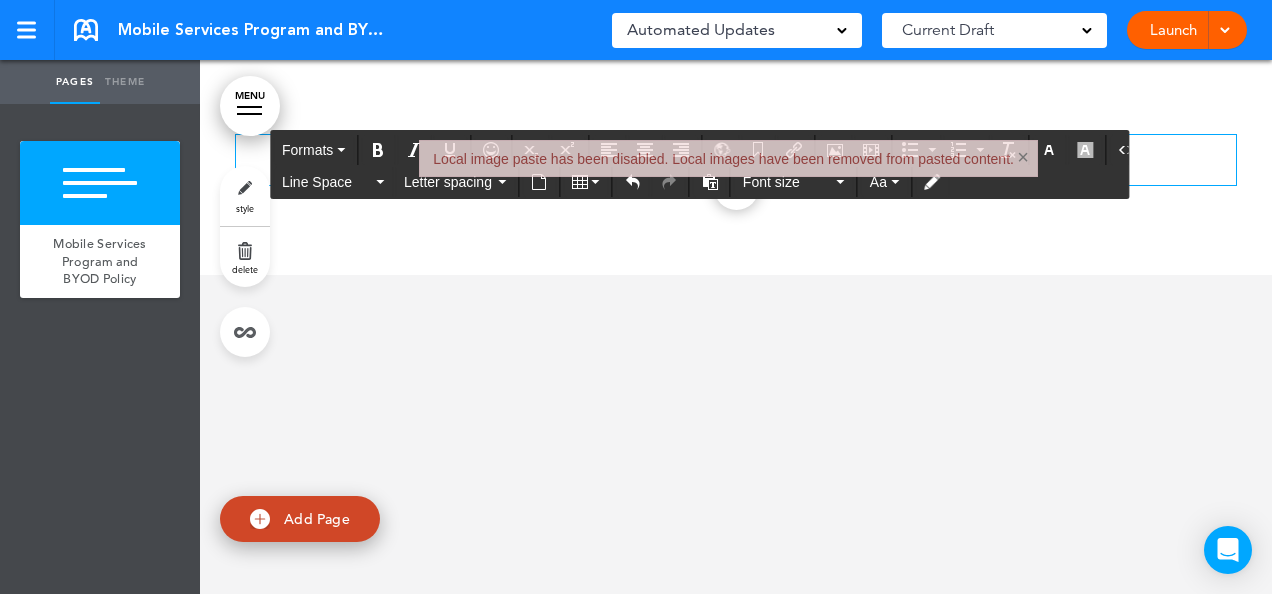 scroll, scrollTop: 0, scrollLeft: 0, axis: both 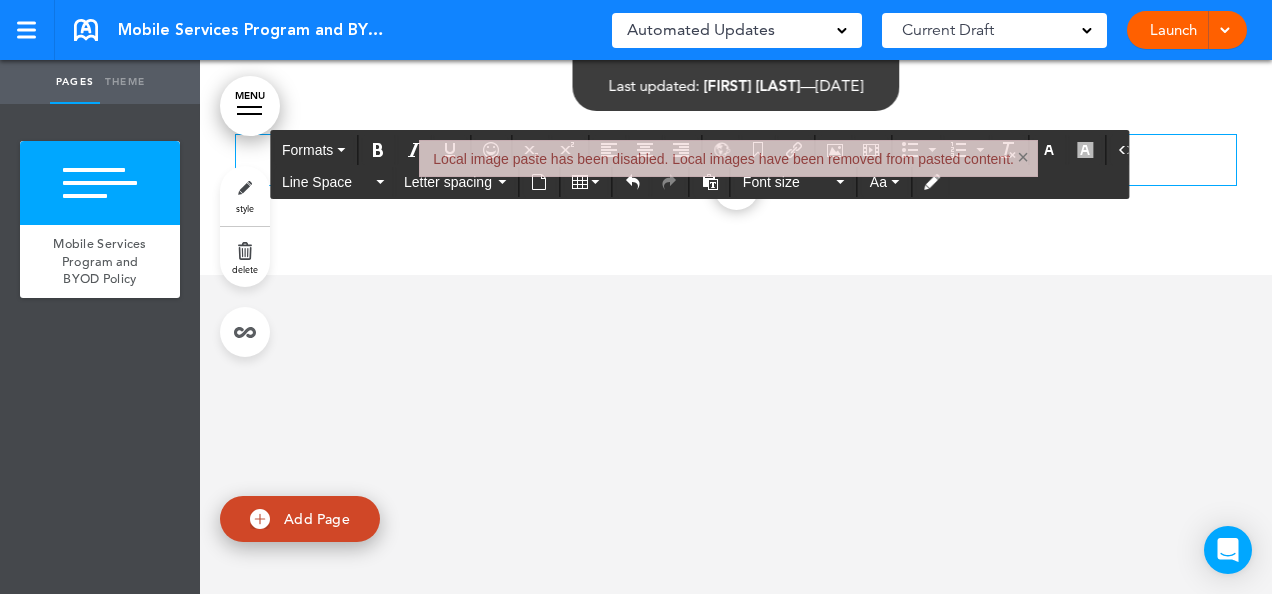 click on "Add collapsible section
?
In order to add a collapsible
section, only solid background  colours can be used.
Read Less" at bounding box center [736, 167] 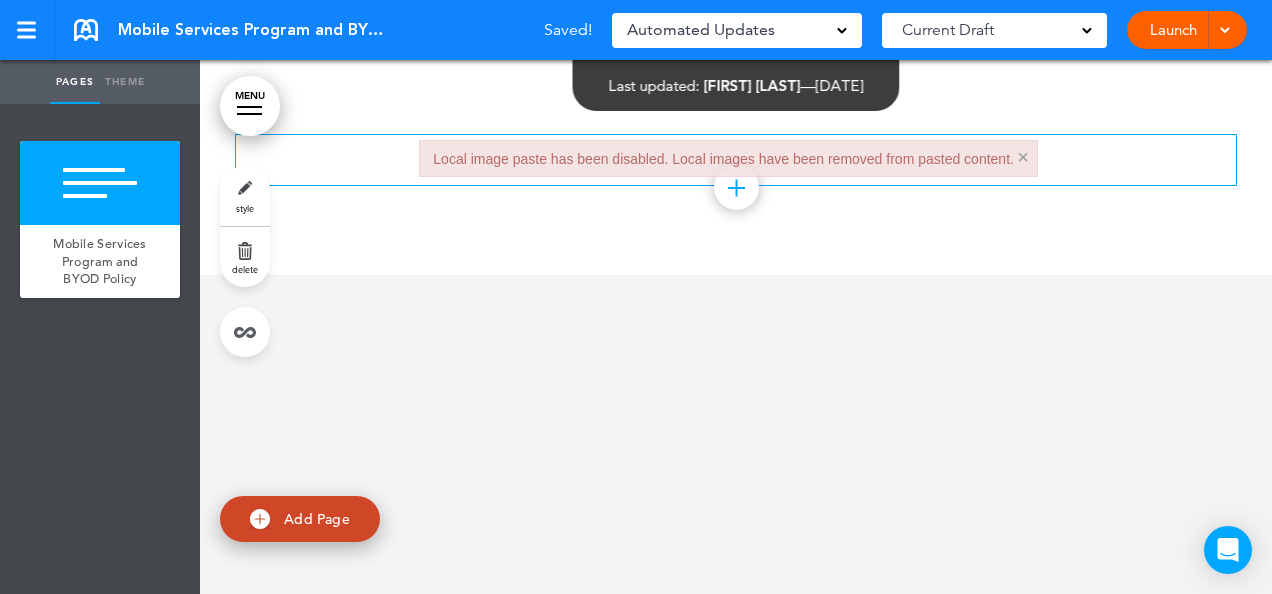 click on "Local image paste has been disabled. Local images have been removed from pasted content. × Local image paste has been disabled. Local images have been removed from pasted content." at bounding box center [728, 158] 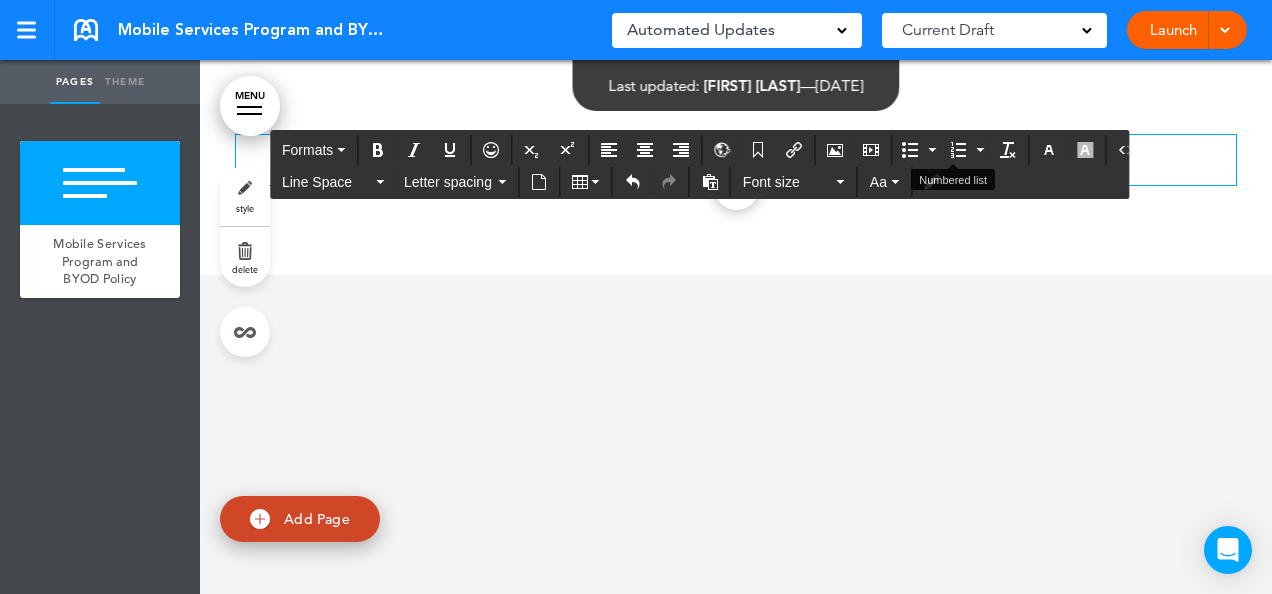 click on "MENU
Formats       Line Space   Letter spacing     Font size   Aa
Cancel
Reorder
?
Move or rearrange pages
easily by selecting whole  sections or individual pages.
Go back
Mobile Services Program and BYOD Policy
hide page in   table of contents
1
The following pages have been selected:
Move these selected pages to:
Before
After
Select a specific section or page:
Select a specific section or page
0" at bounding box center [736, 327] 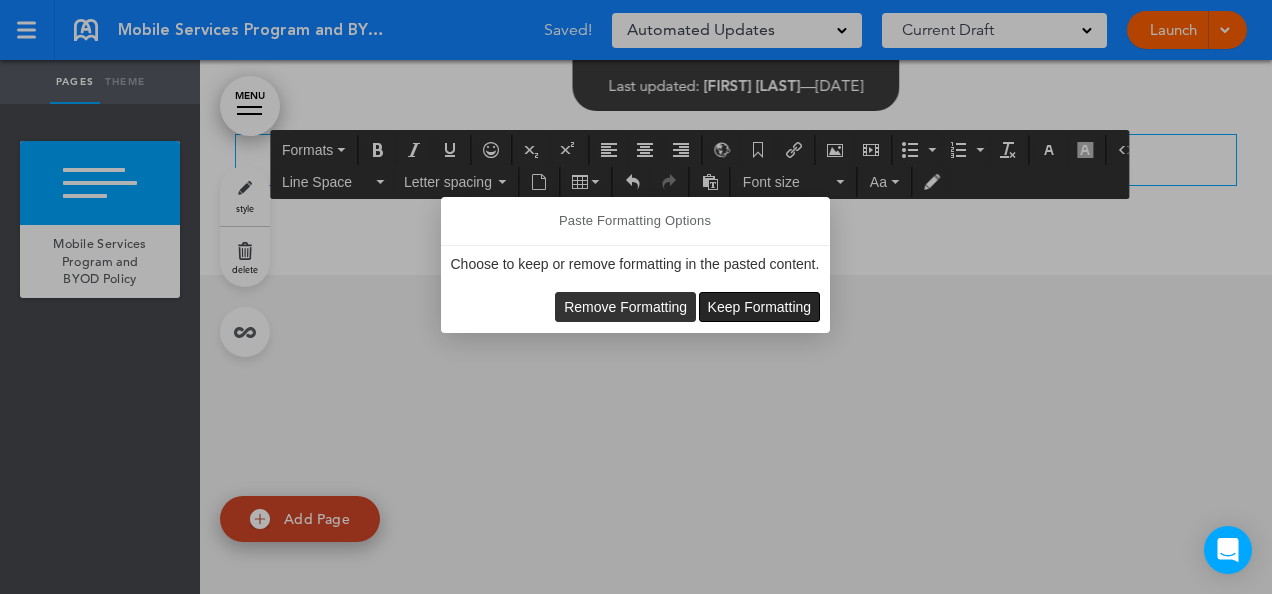 click on "Keep Formatting" at bounding box center [760, 307] 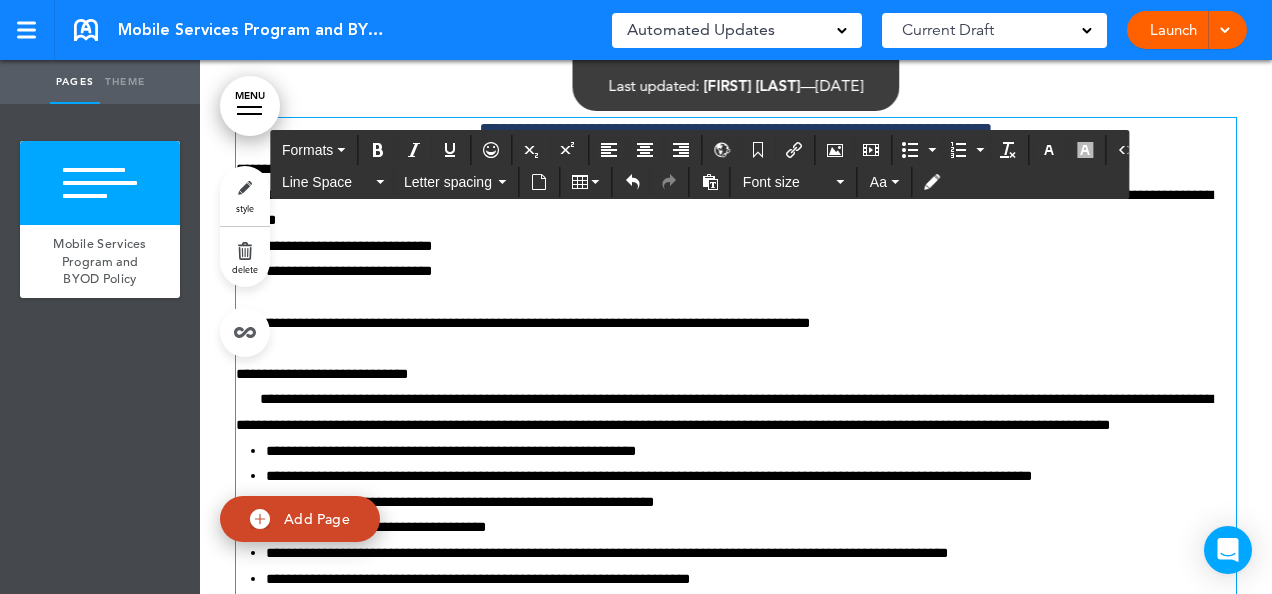 scroll, scrollTop: 18, scrollLeft: 0, axis: vertical 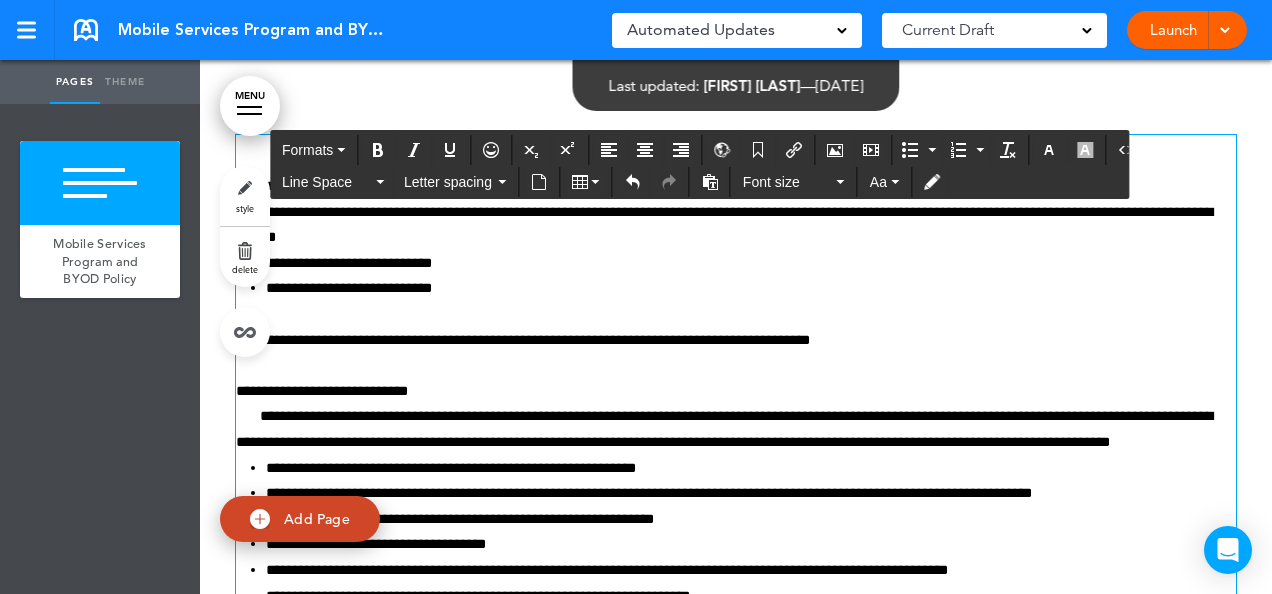 click on "**********" at bounding box center (736, 224) 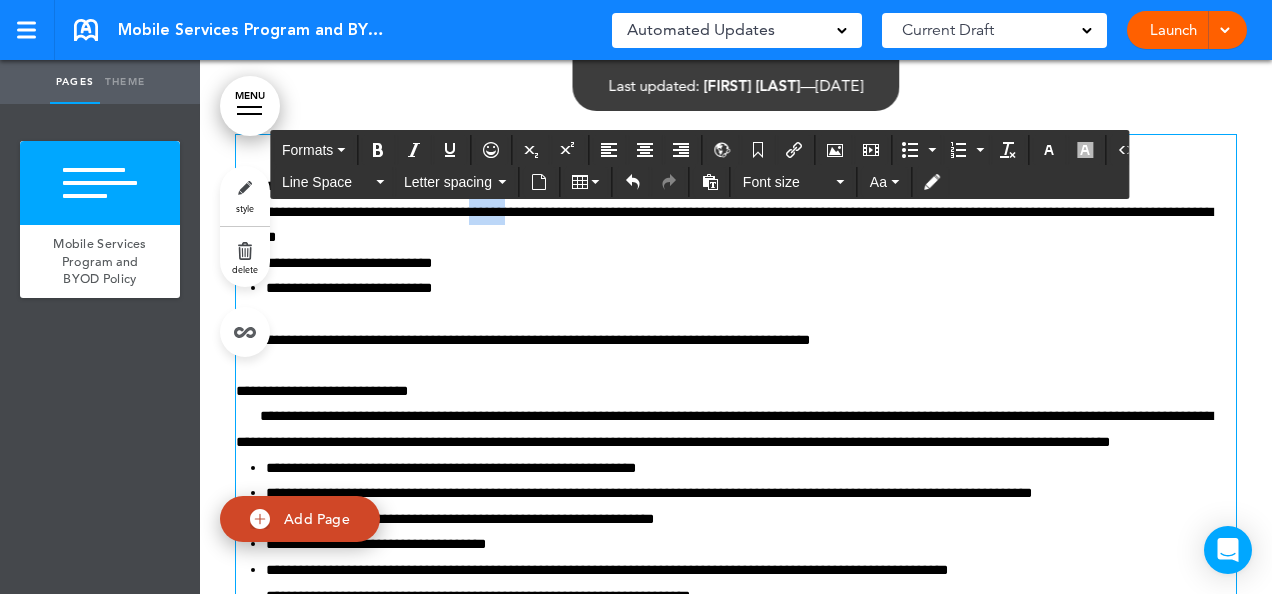 click on "**********" at bounding box center [736, 224] 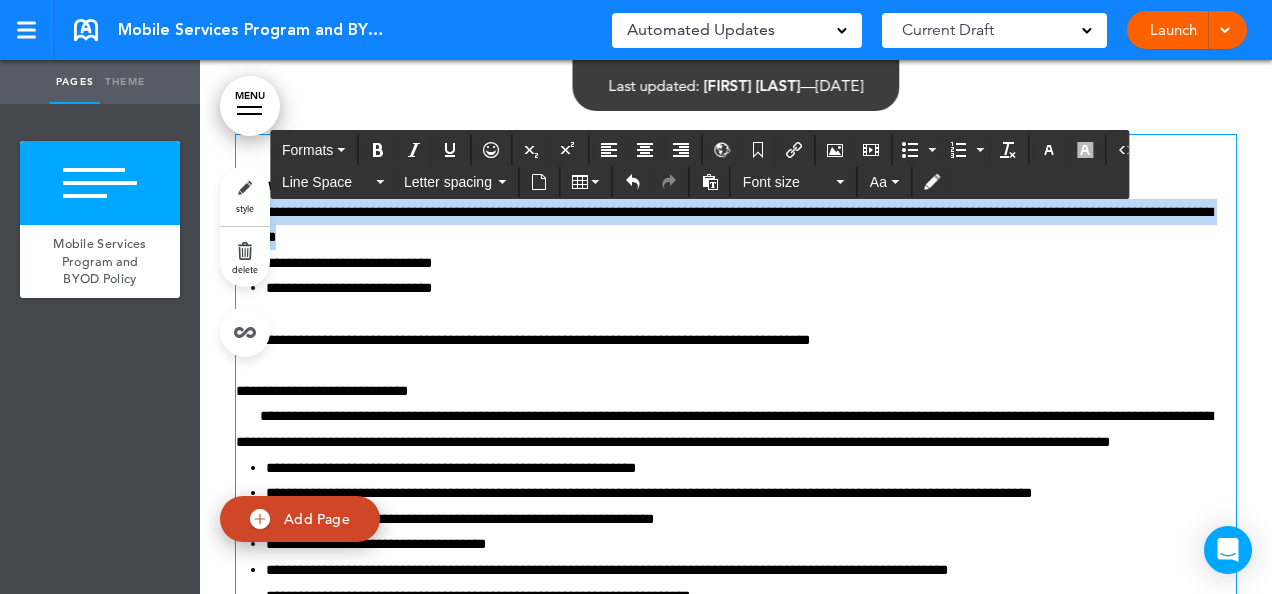 click on "**********" at bounding box center (736, 224) 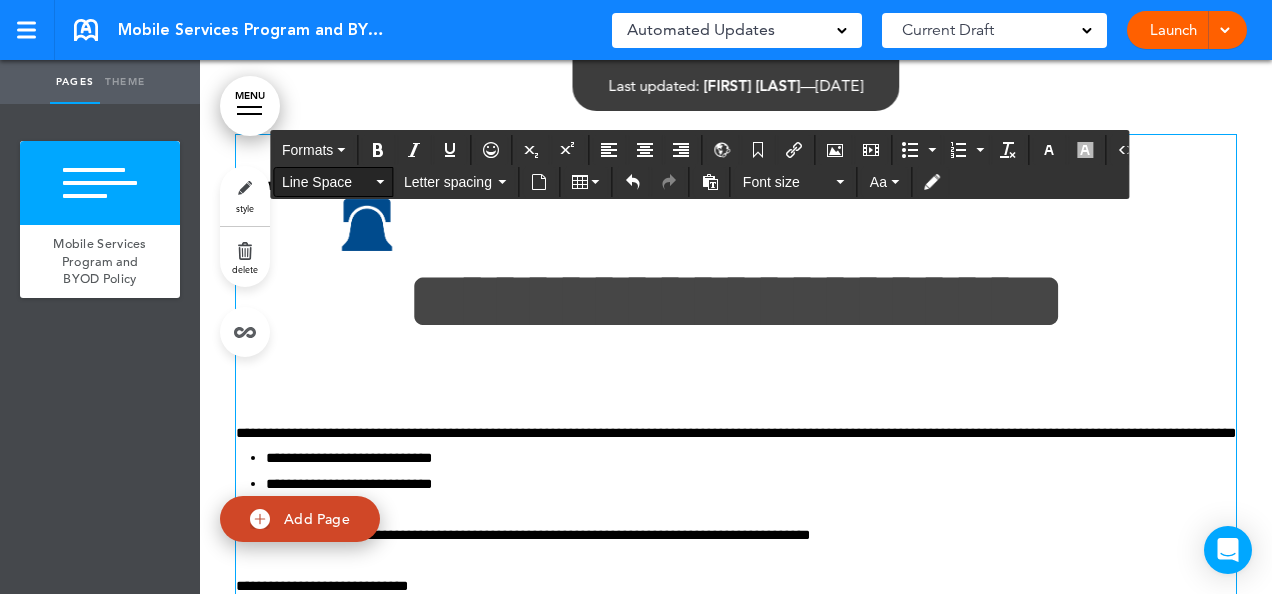 click on "Line Space" at bounding box center [333, 182] 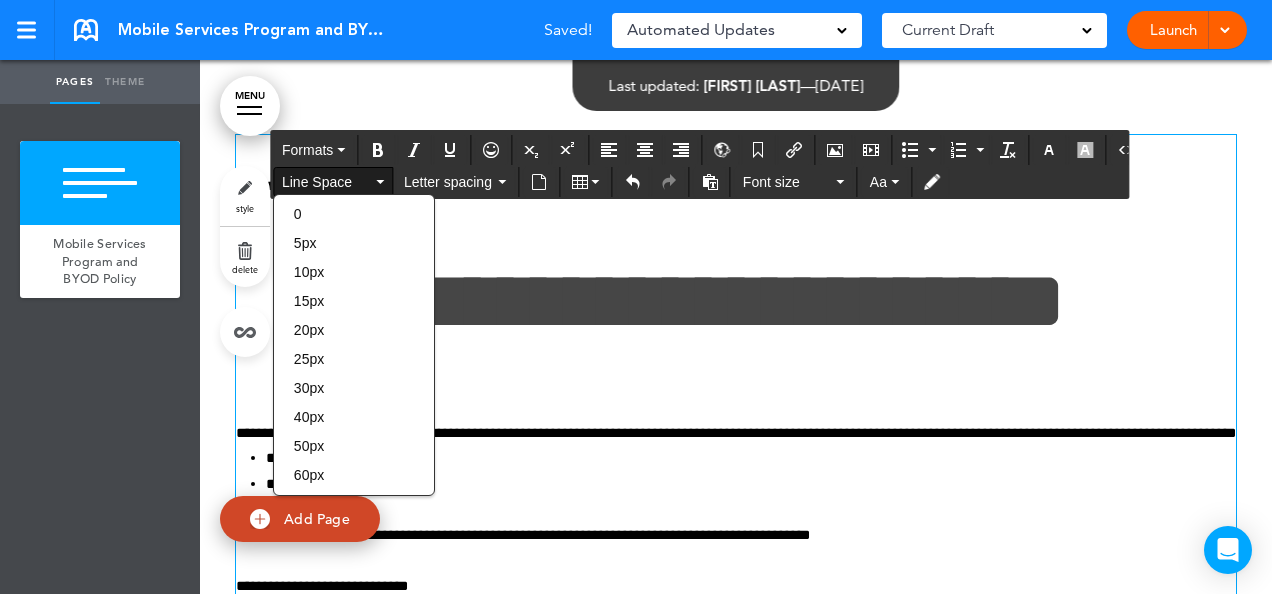 click on "**********" at bounding box center (736, 301) 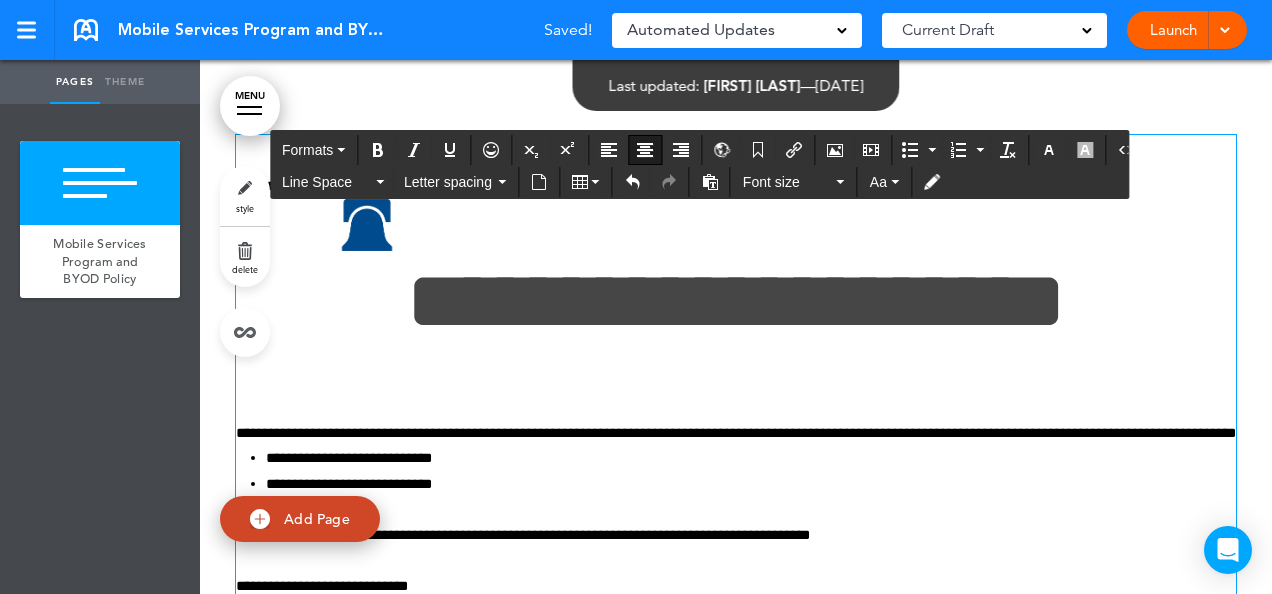 click at bounding box center [367, 225] 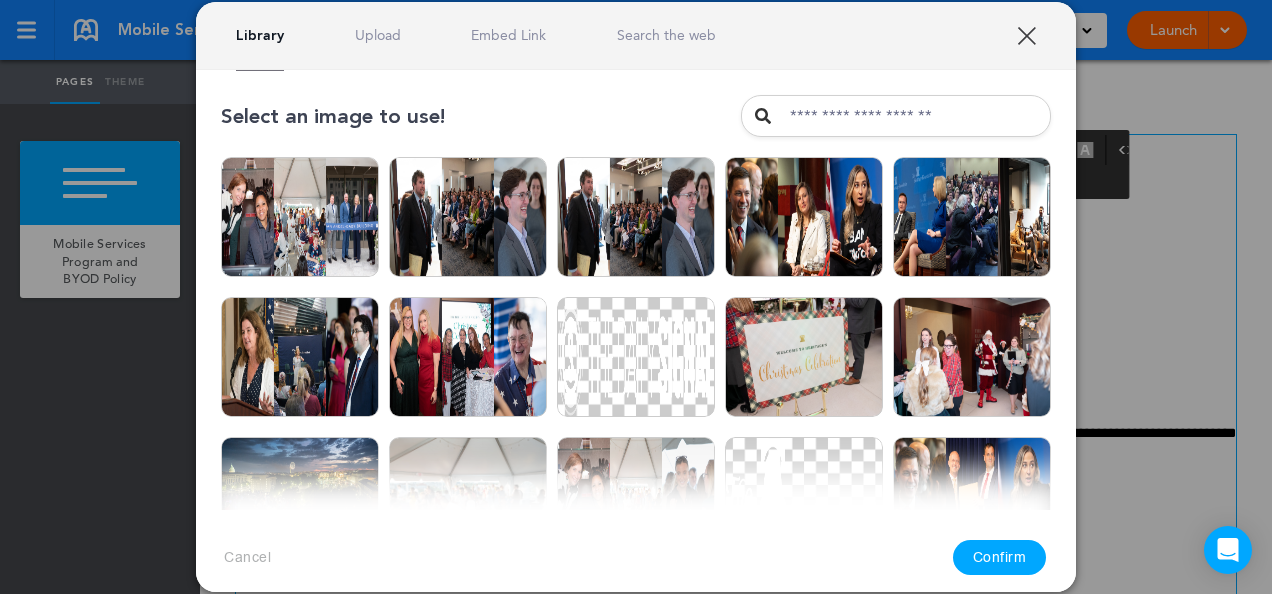 click on "Library
Upload
Embed Link
Search the web" at bounding box center [636, 36] 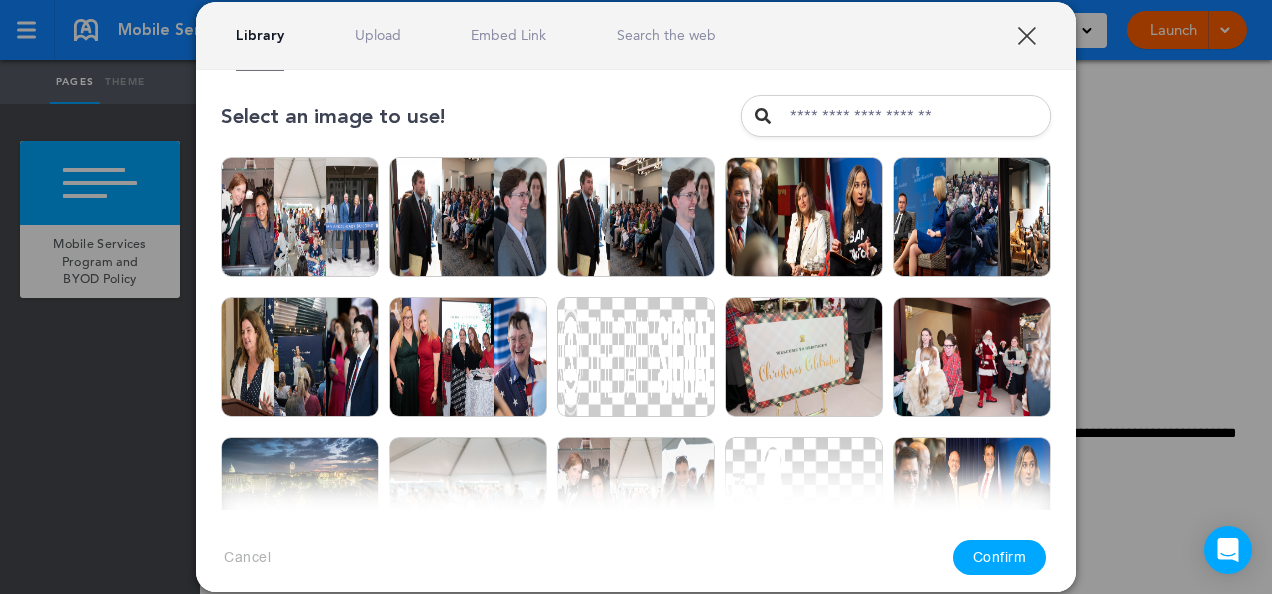 click on "XXX" at bounding box center (1026, 35) 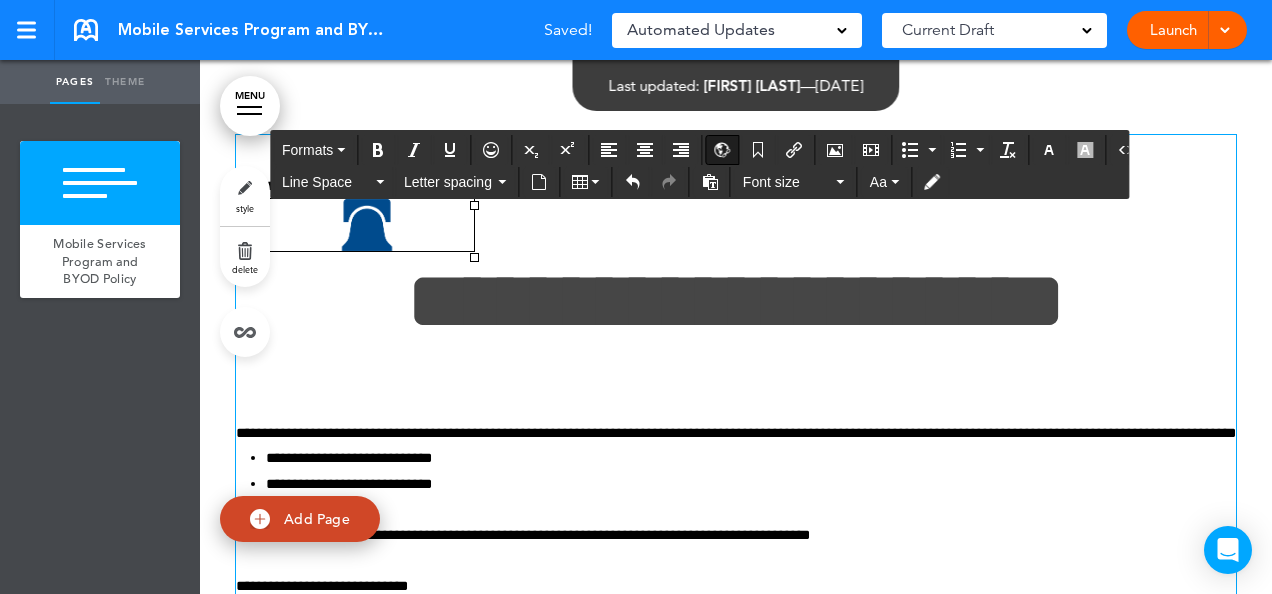drag, startPoint x: 388, startPoint y: 222, endPoint x: 330, endPoint y: 222, distance: 58 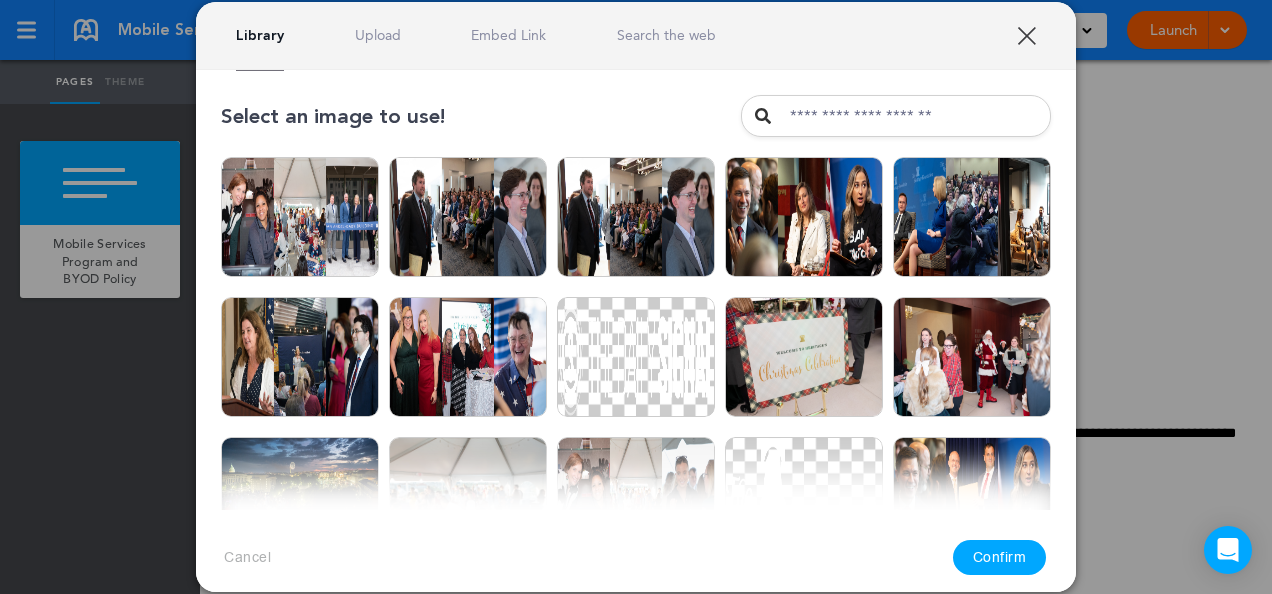click on "Library
Upload
Embed Link
Search the web" at bounding box center [636, 36] 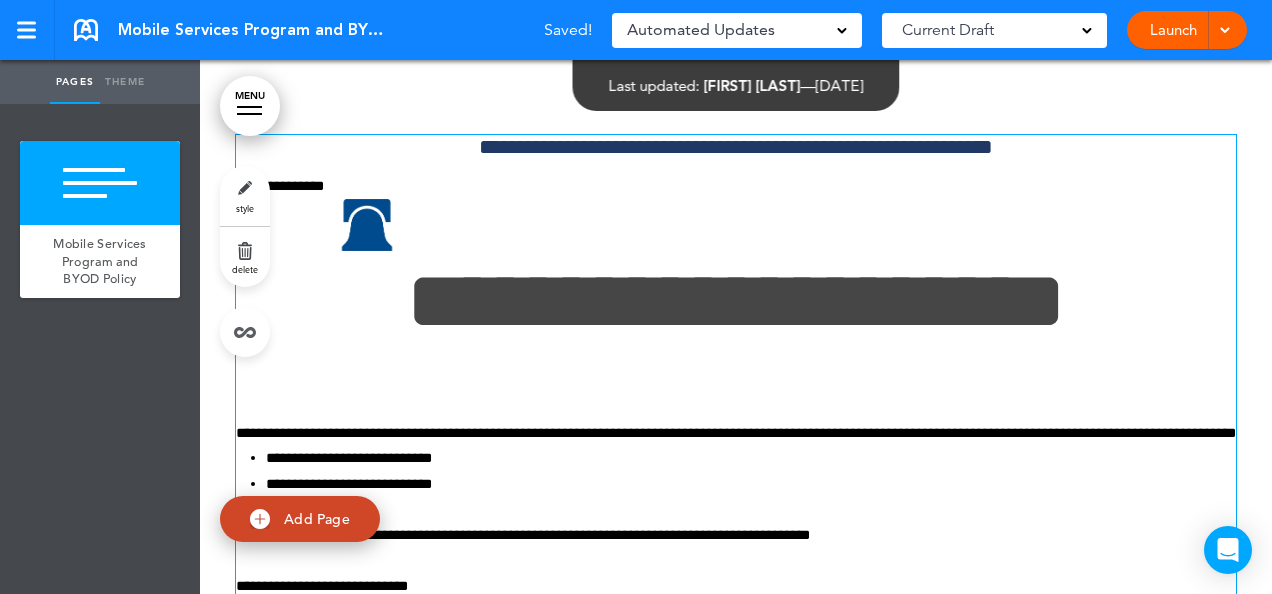 click on "MENU
Formats       Line Space   Letter spacing     Font size   Aa
Cancel
Reorder
?
Move or rearrange pages
easily by selecting whole  sections or individual pages.
Go back
Mobile Services Program and BYOD Policy
hide page in   table of contents
1
The following pages have been selected:
Move these selected pages to:
Before
After
Select a specific section or page:
Select a specific section or page
0" at bounding box center (736, 327) 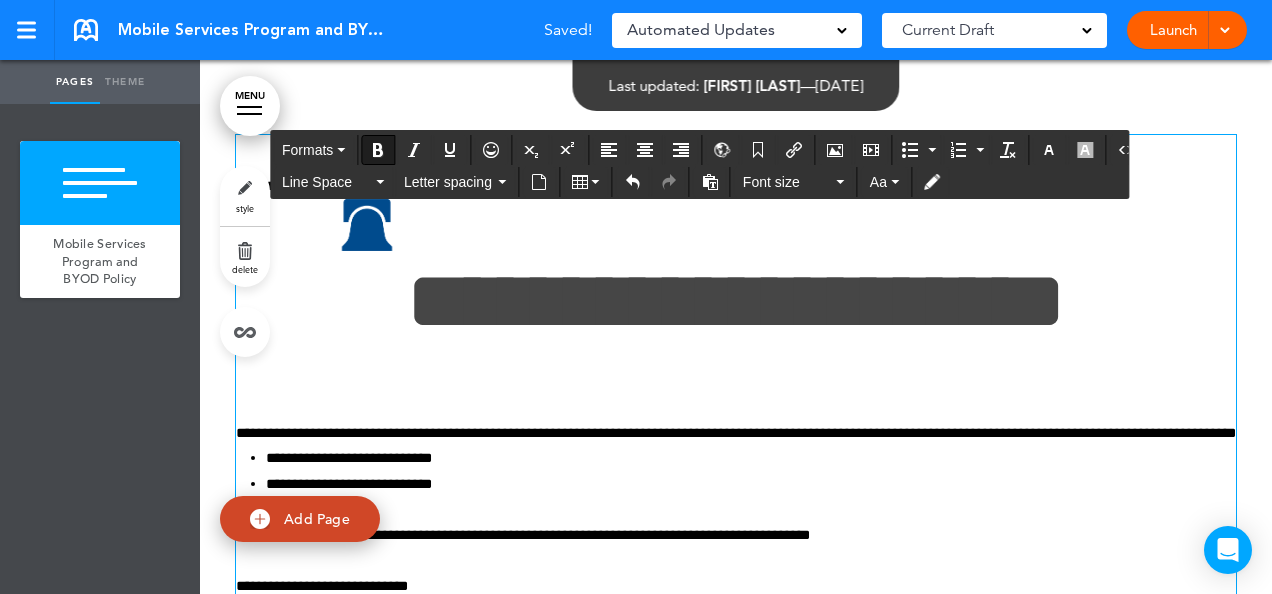 click on "Line Space" at bounding box center [327, 182] 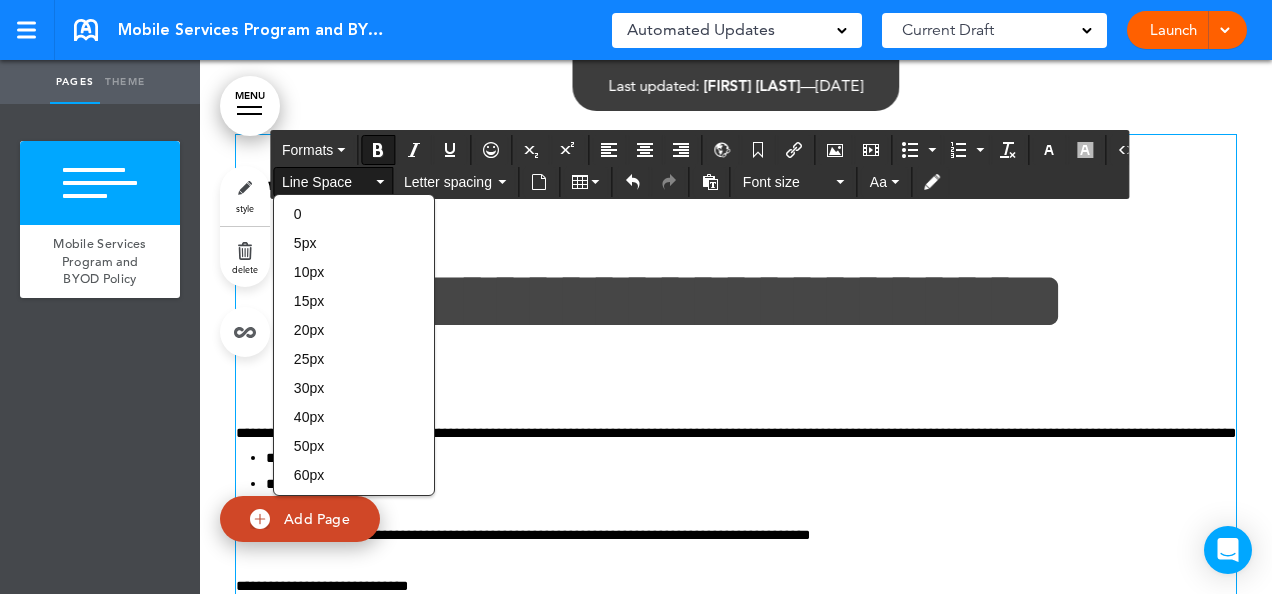 click on "**********" at bounding box center [736, 301] 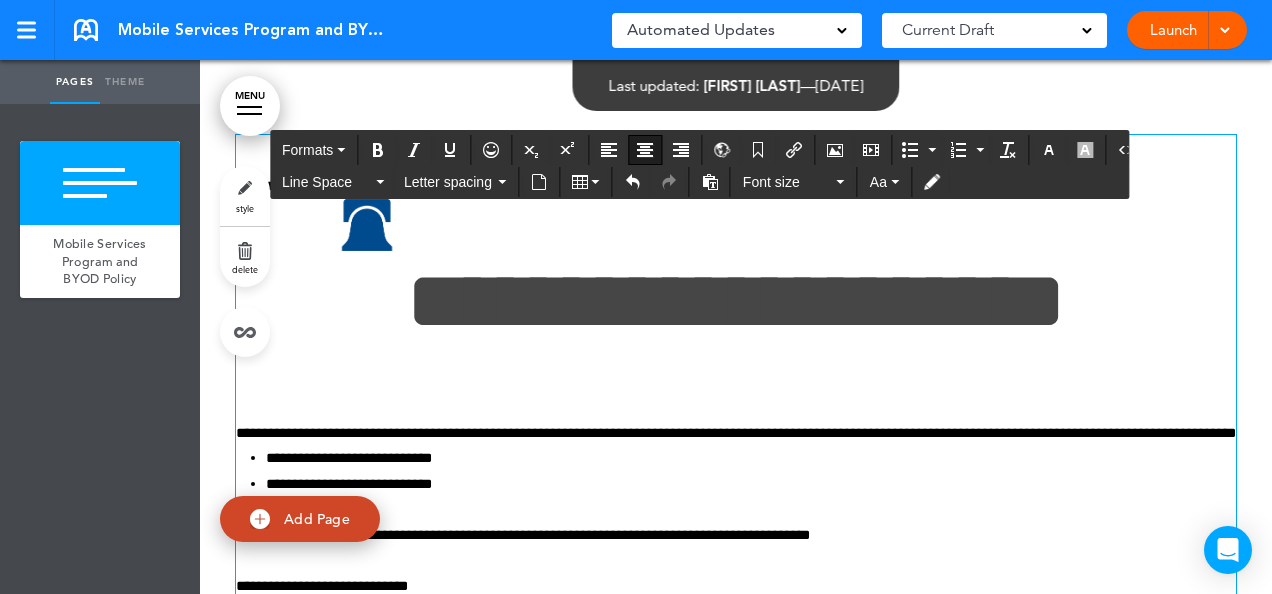 click at bounding box center [367, 225] 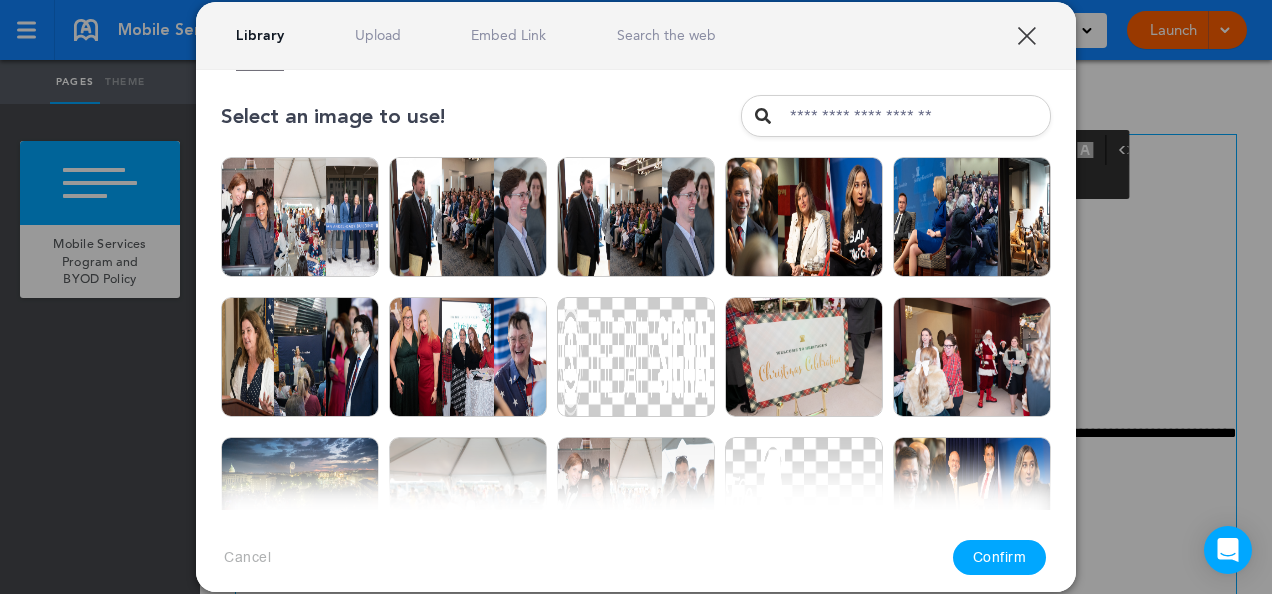 click on "XXX" at bounding box center [1026, 35] 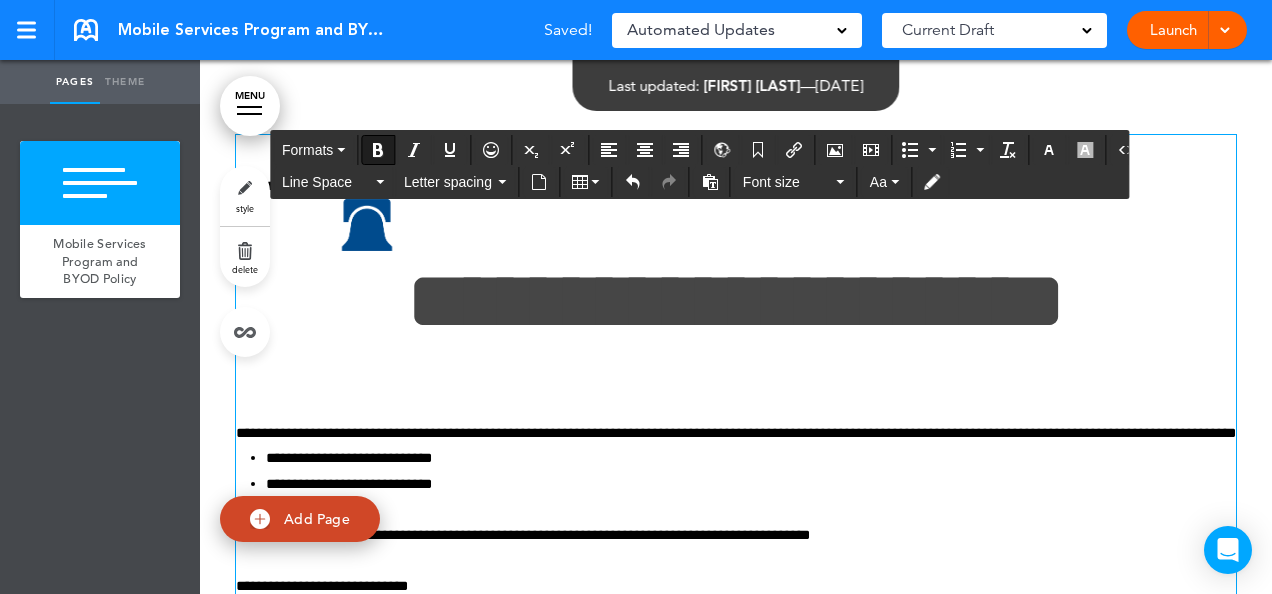 click on "MENU
Formats       Line Space   Letter spacing     Font size   Aa
Cancel
Reorder
?
Move or rearrange pages
easily by selecting whole  sections or individual pages.
Go back
Mobile Services Program and BYOD Policy
hide page in   table of contents
1
The following pages have been selected:
Move these selected pages to:
Before
After
Select a specific section or page:
Select a specific section or page
0" at bounding box center (736, 327) 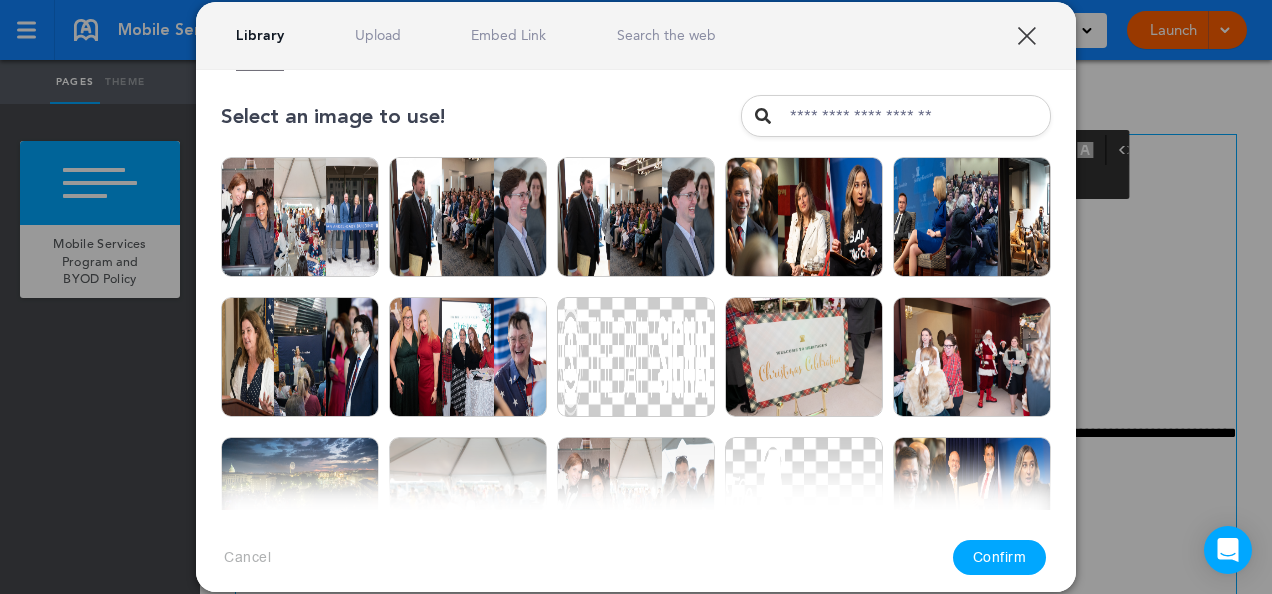 click on "XXX" at bounding box center [1026, 35] 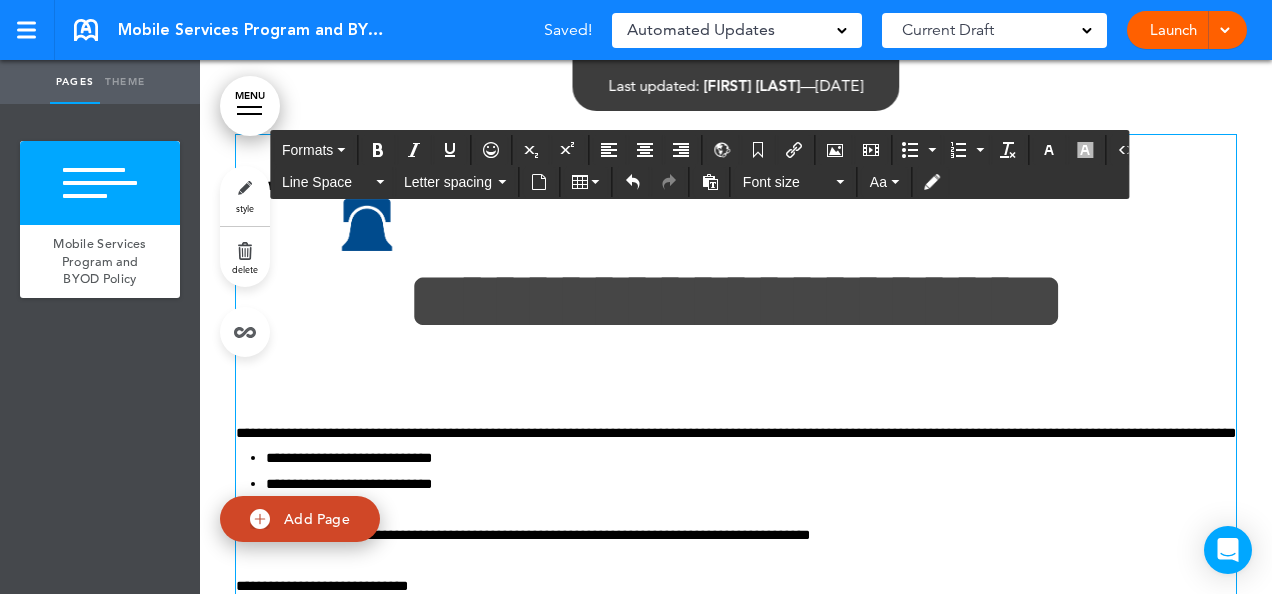 click on "**********" at bounding box center (736, 1689) 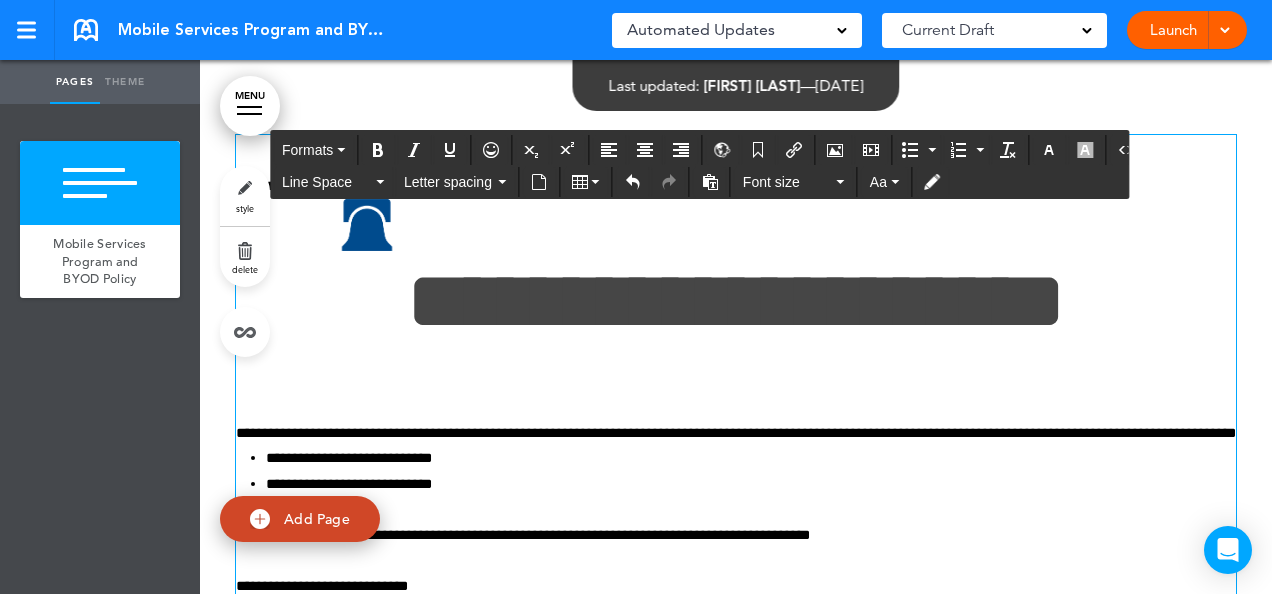 click on "**********" at bounding box center [736, 301] 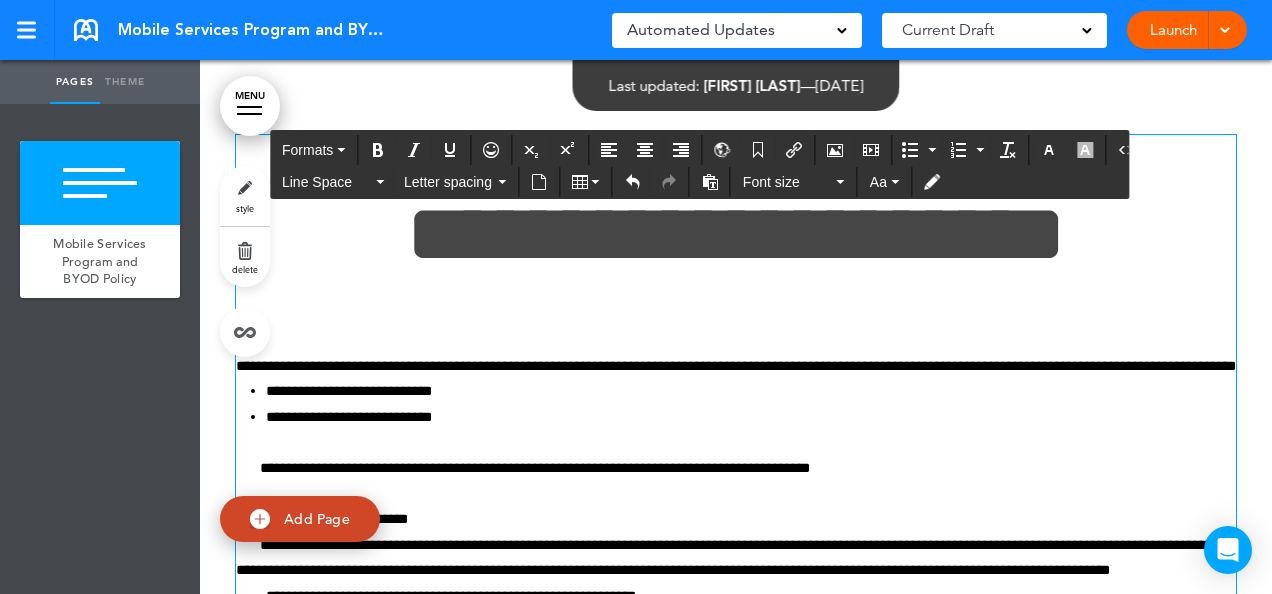 click on "**********" at bounding box center [736, 1663] 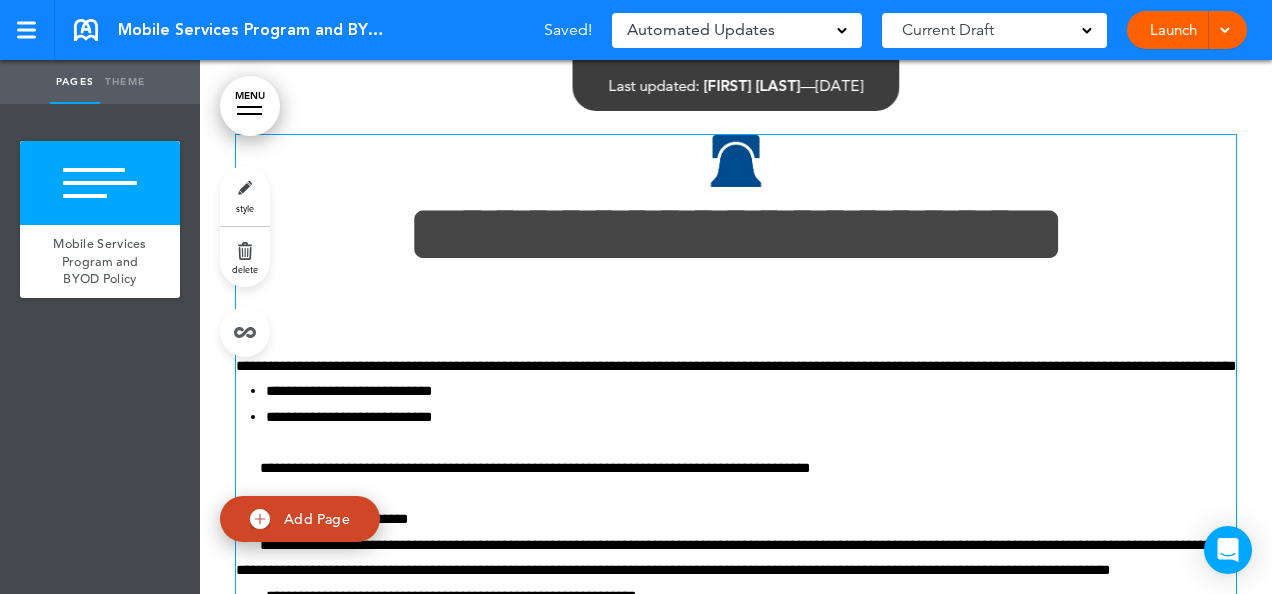click on "MENU
Formats       Line Space   Letter spacing     Font size   Aa
Cancel
Reorder
?
Move or rearrange pages
easily by selecting whole  sections or individual pages.
Go back
Mobile Services Program and BYOD Policy
hide page in   table of contents
1
The following pages have been selected:
Move these selected pages to:
Before
After
Select a specific section or page:
Select a specific section or page
0" at bounding box center [736, 327] 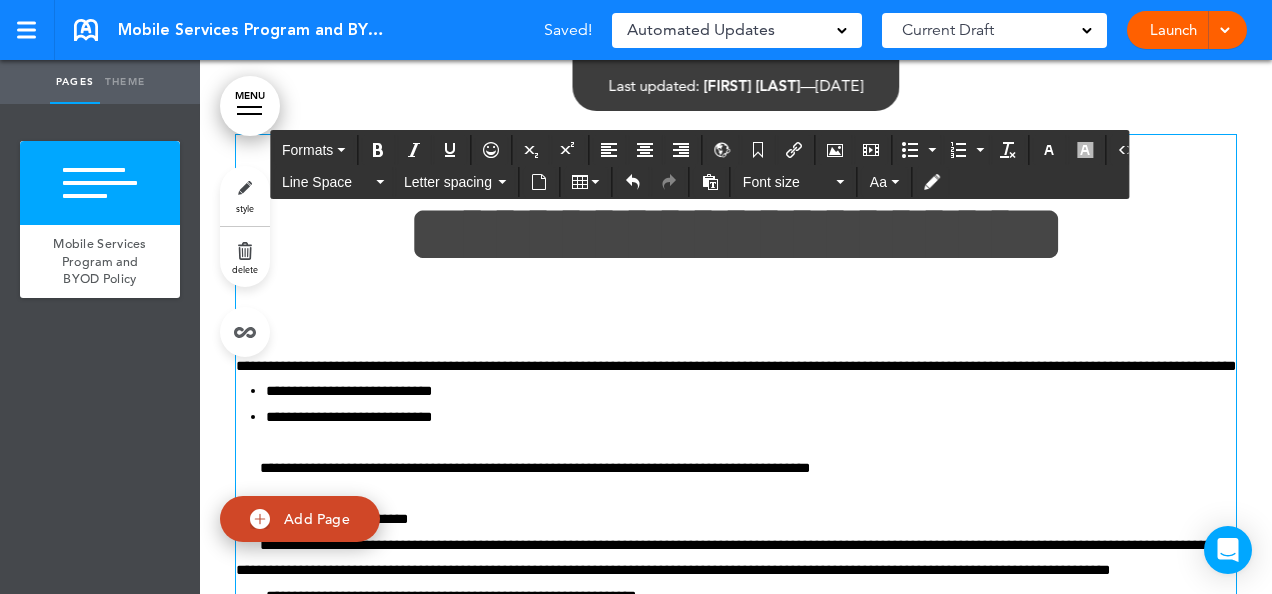 click on "**********" at bounding box center (736, 234) 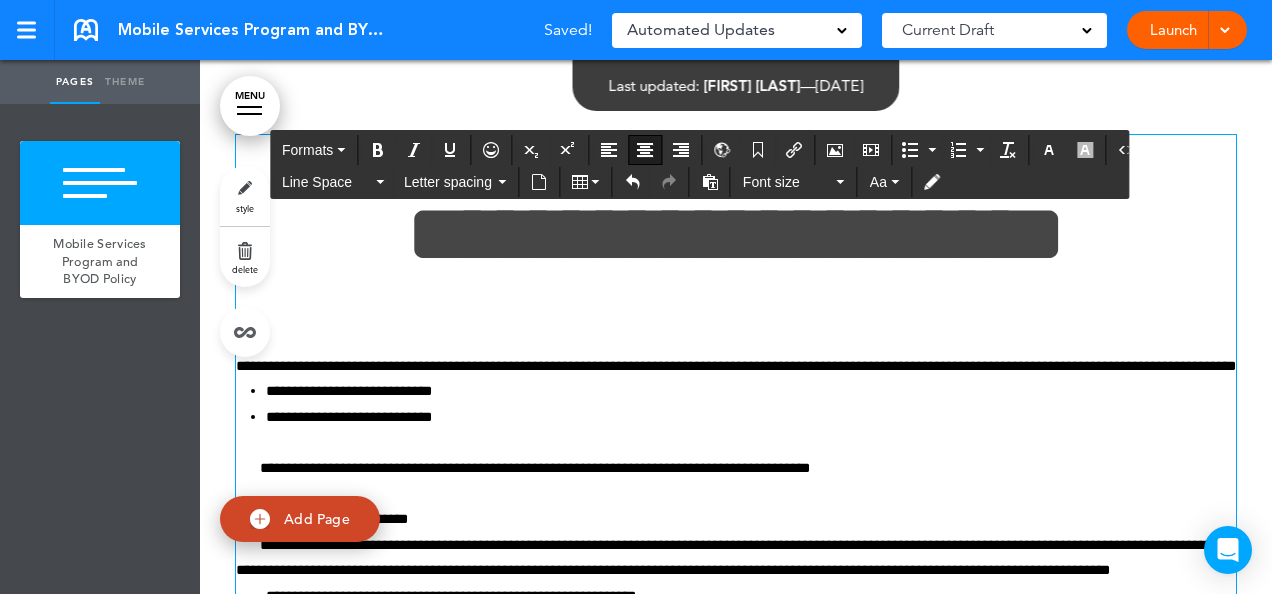 click on "**********" at bounding box center (736, 234) 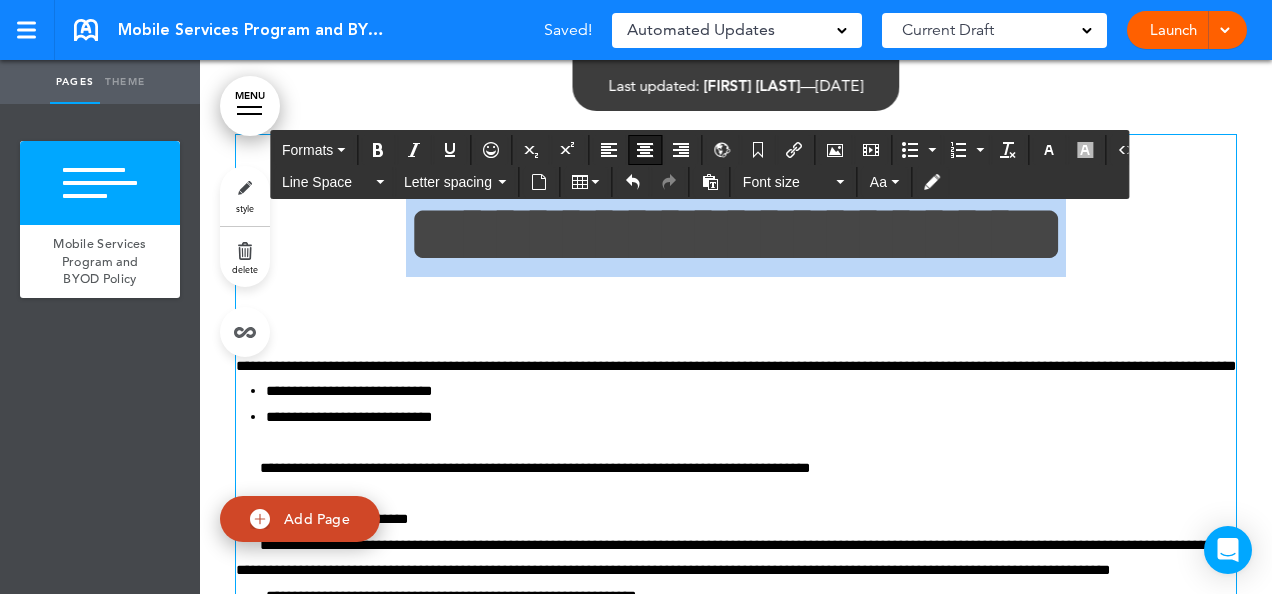 click on "**********" at bounding box center (736, 234) 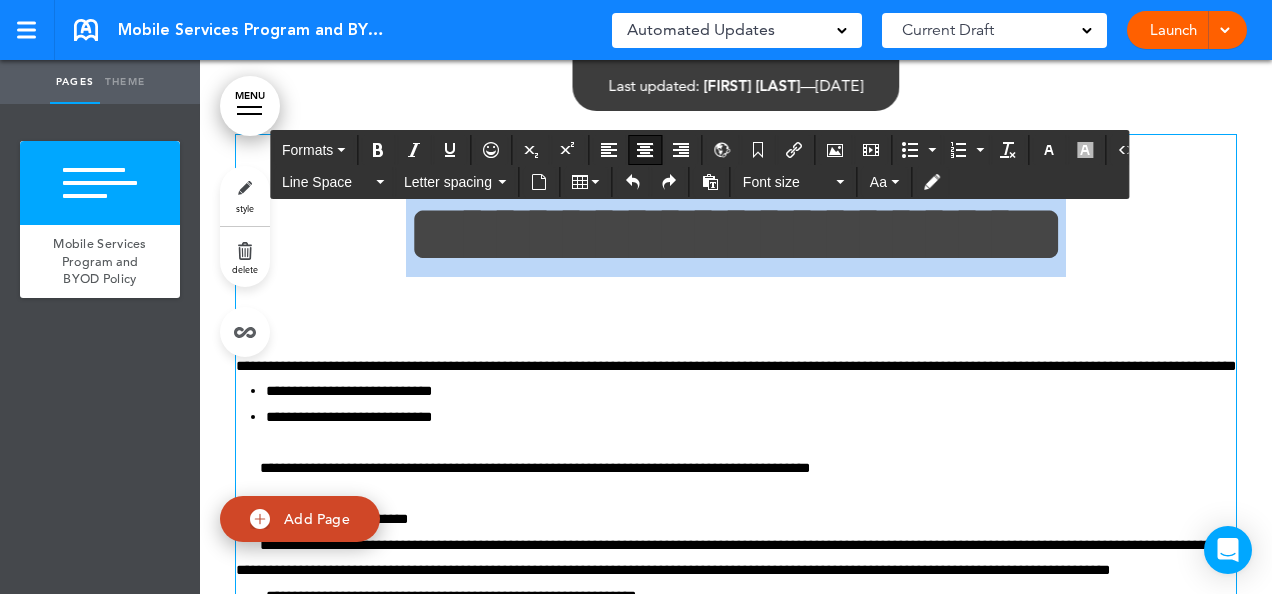 click on "**********" at bounding box center (736, 234) 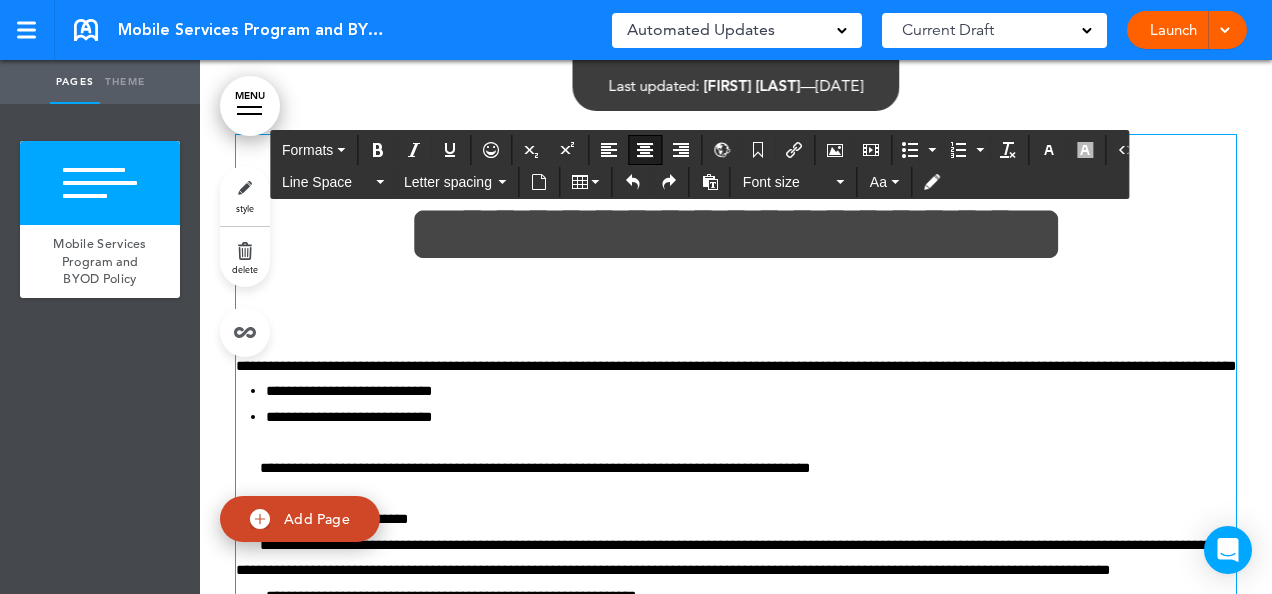 click on "**********" at bounding box center [736, 234] 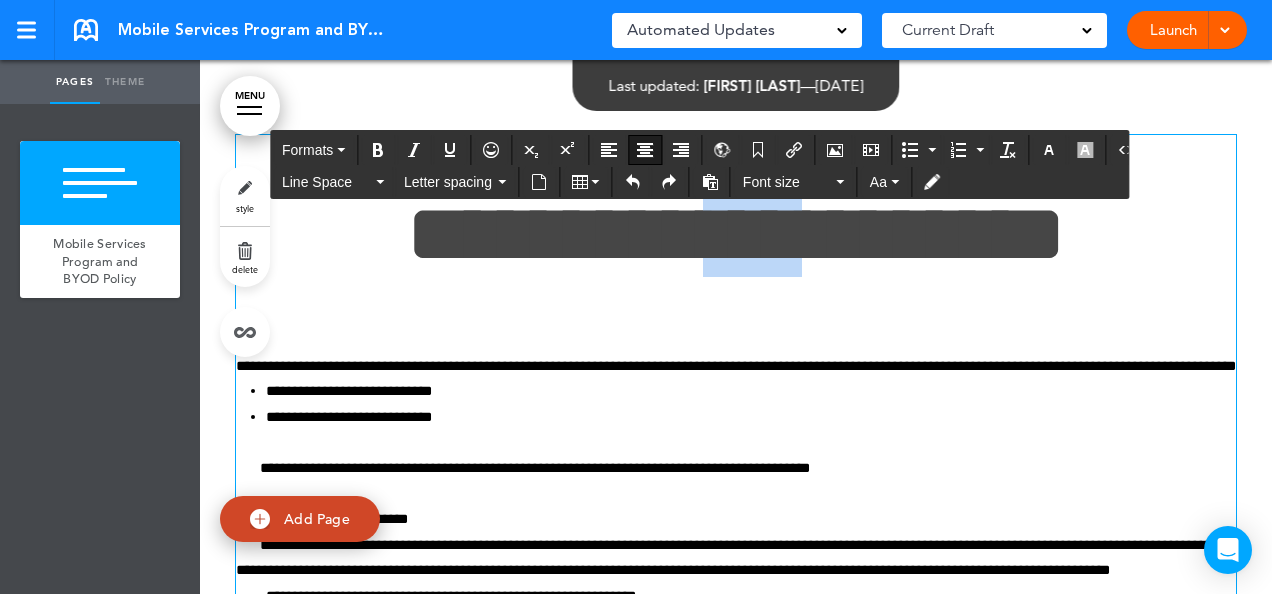 click on "**********" at bounding box center [736, 234] 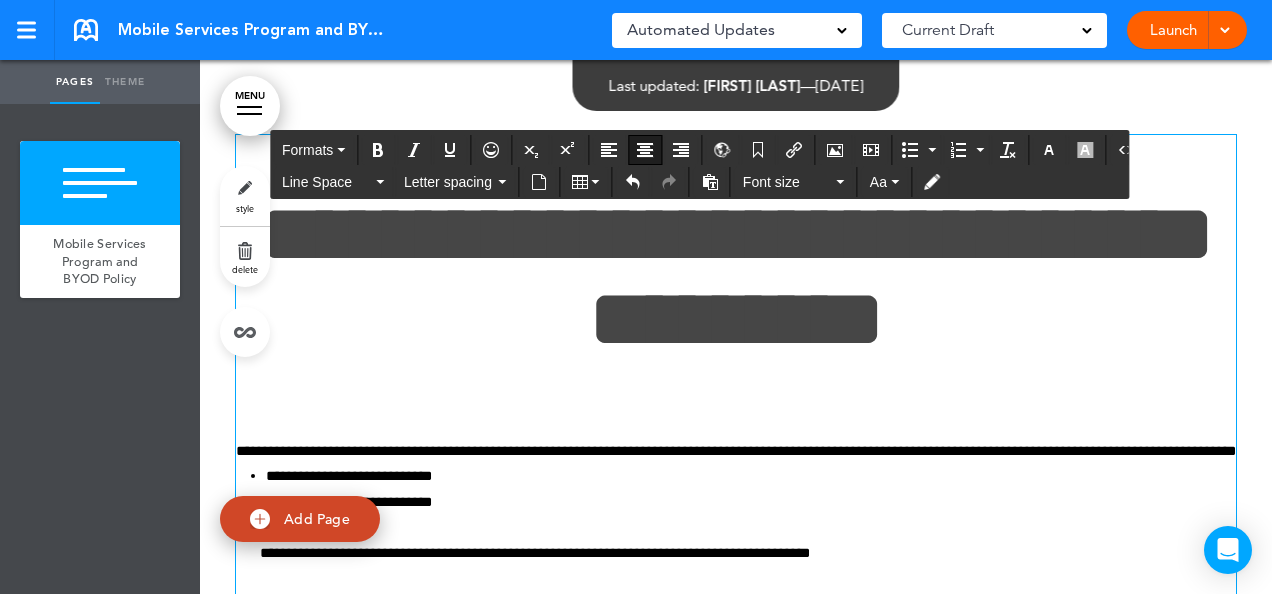 click on "**********" at bounding box center (736, 276) 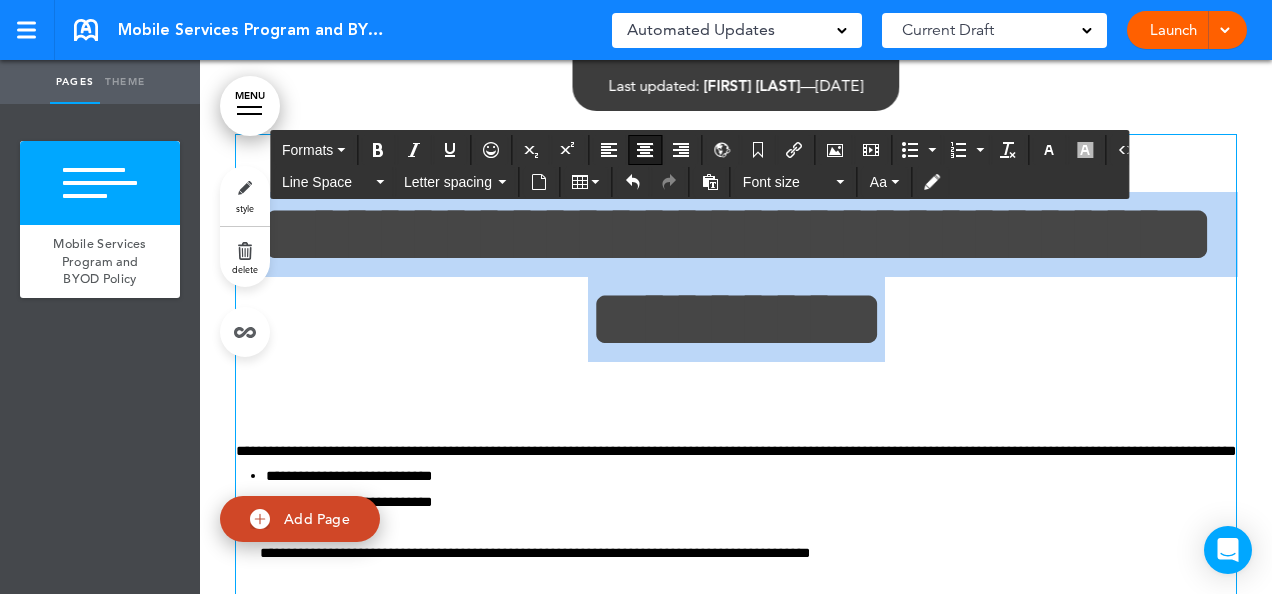 drag, startPoint x: 1083, startPoint y: 343, endPoint x: 273, endPoint y: 220, distance: 819.28564 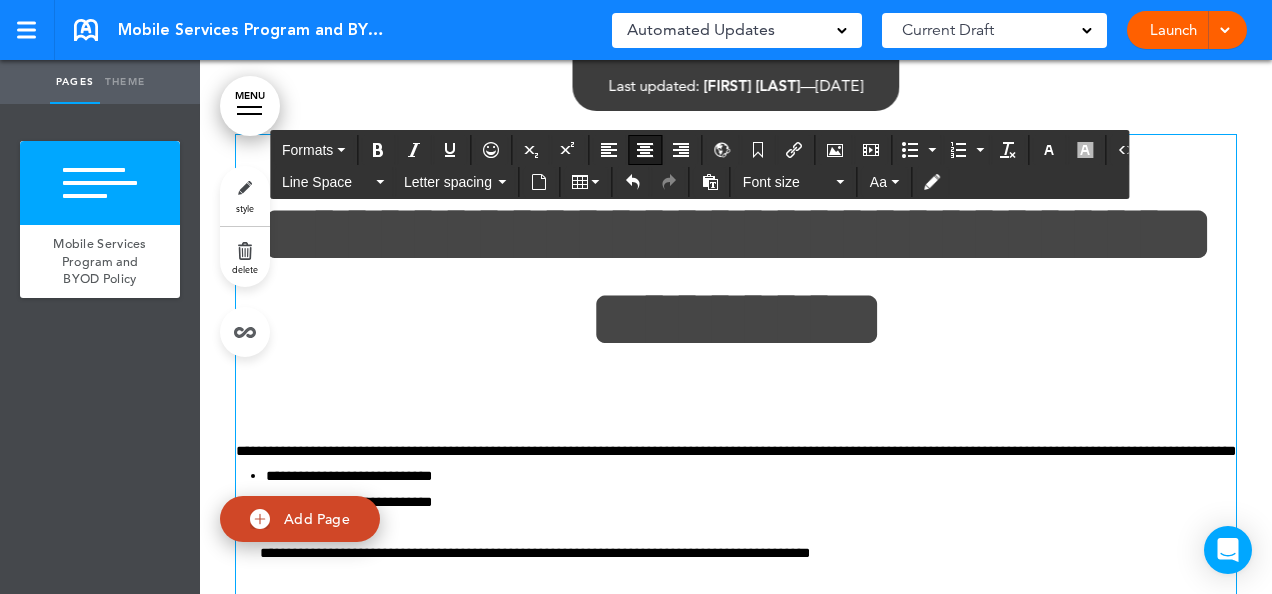 click on "**********" at bounding box center [736, 277] 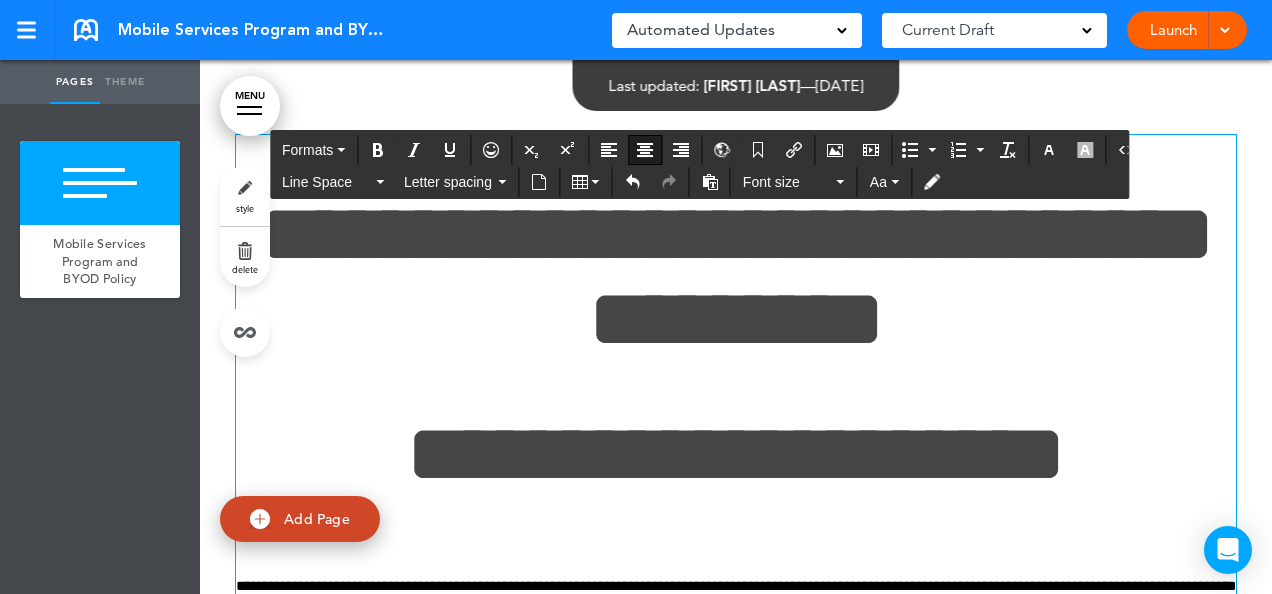 click on "**********" at bounding box center (736, 277) 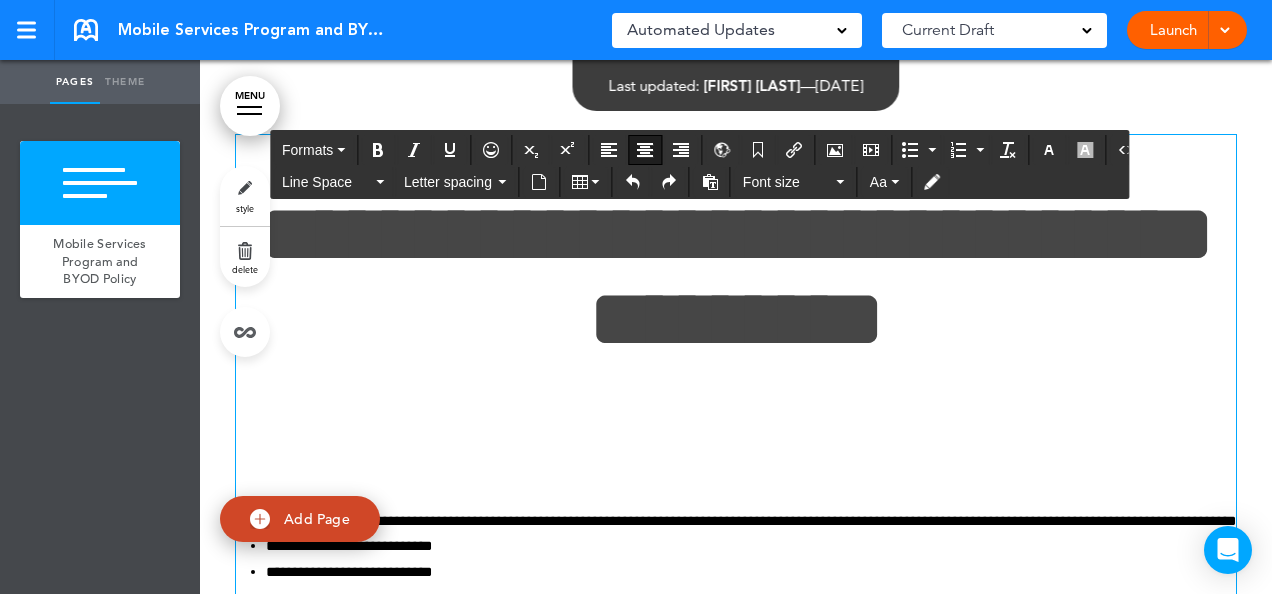 click on "**********" at bounding box center (736, 276) 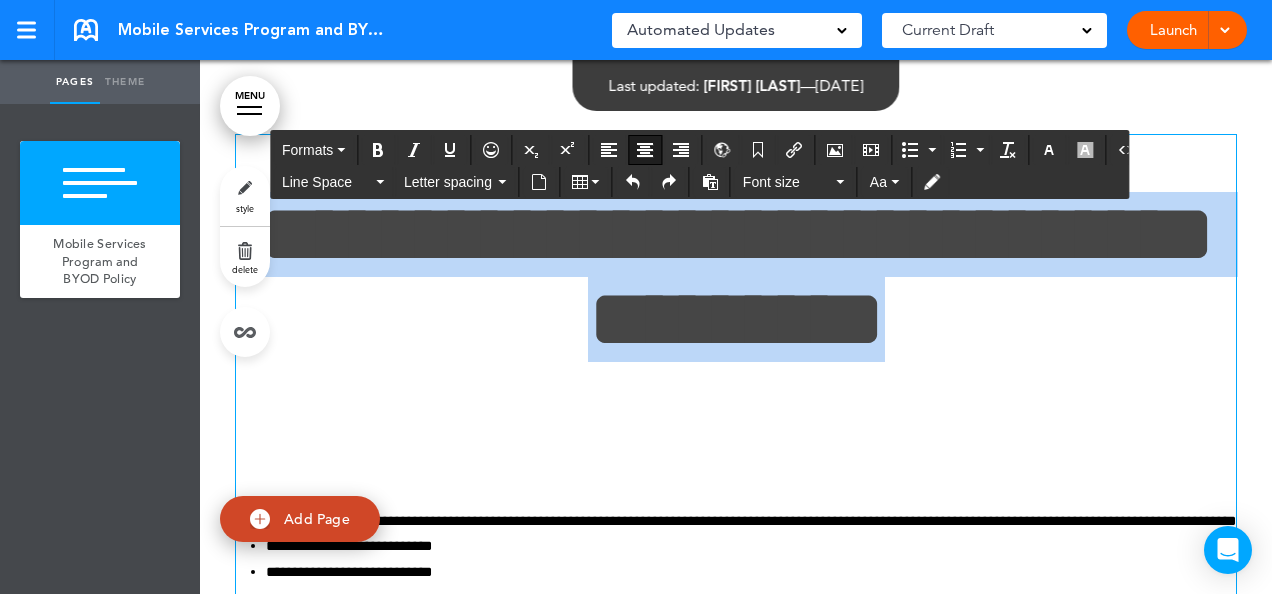 drag, startPoint x: 1084, startPoint y: 358, endPoint x: 232, endPoint y: 240, distance: 860.13257 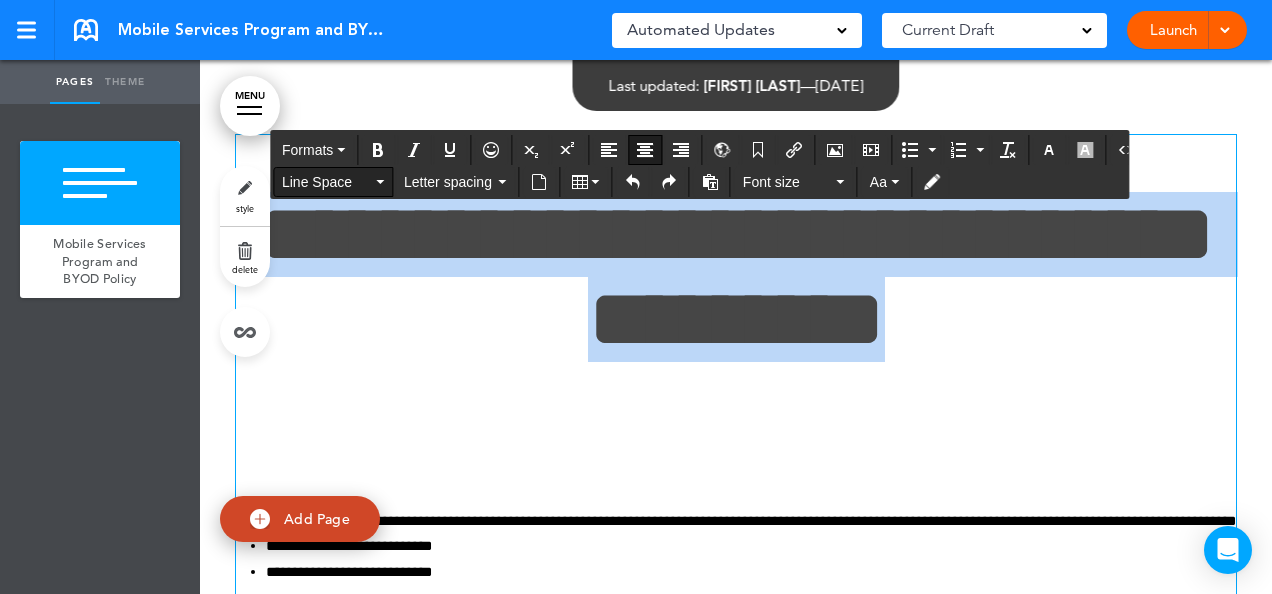 click on "Line Space" at bounding box center (333, 182) 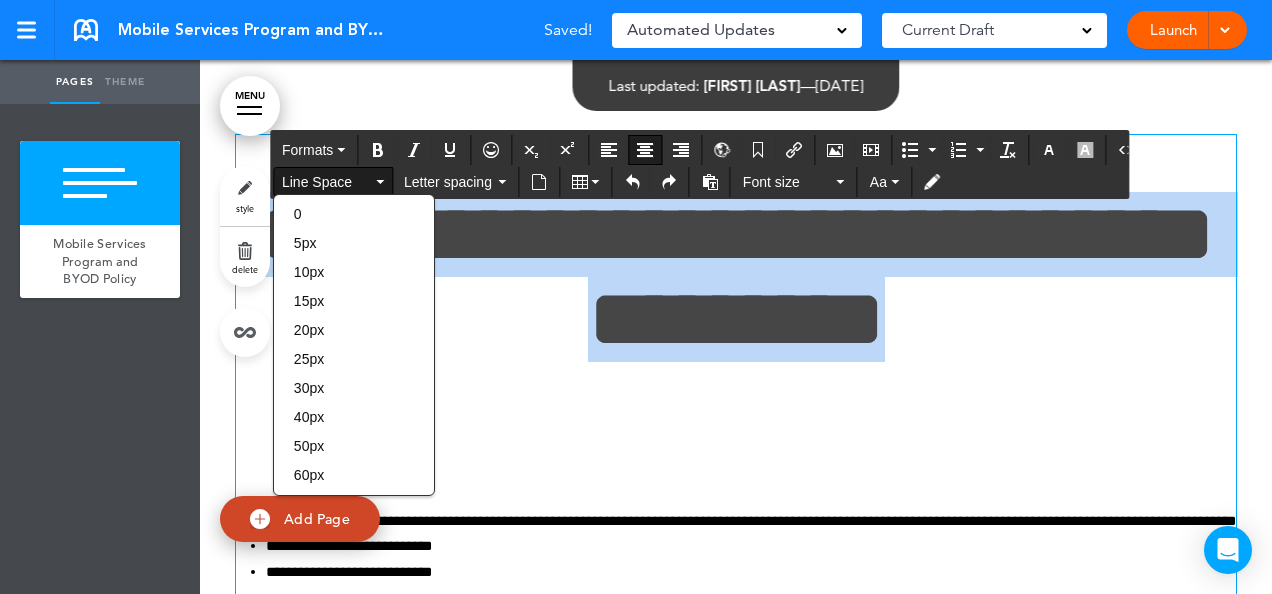 click on "Line Space" at bounding box center (333, 182) 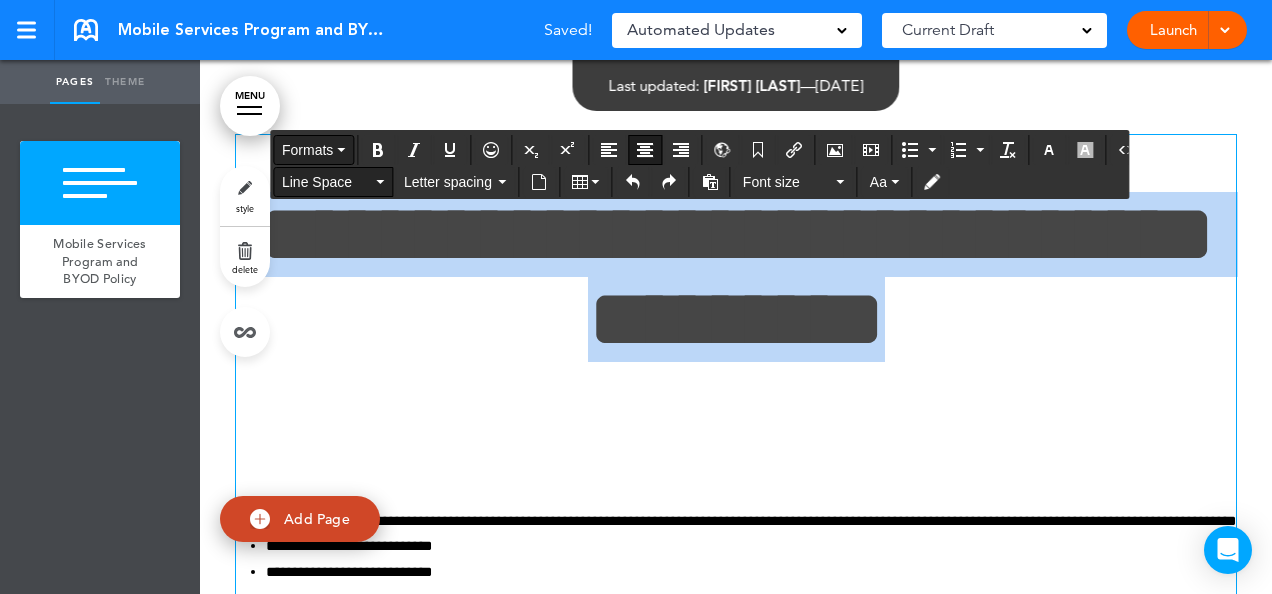 click on "Formats" at bounding box center (313, 150) 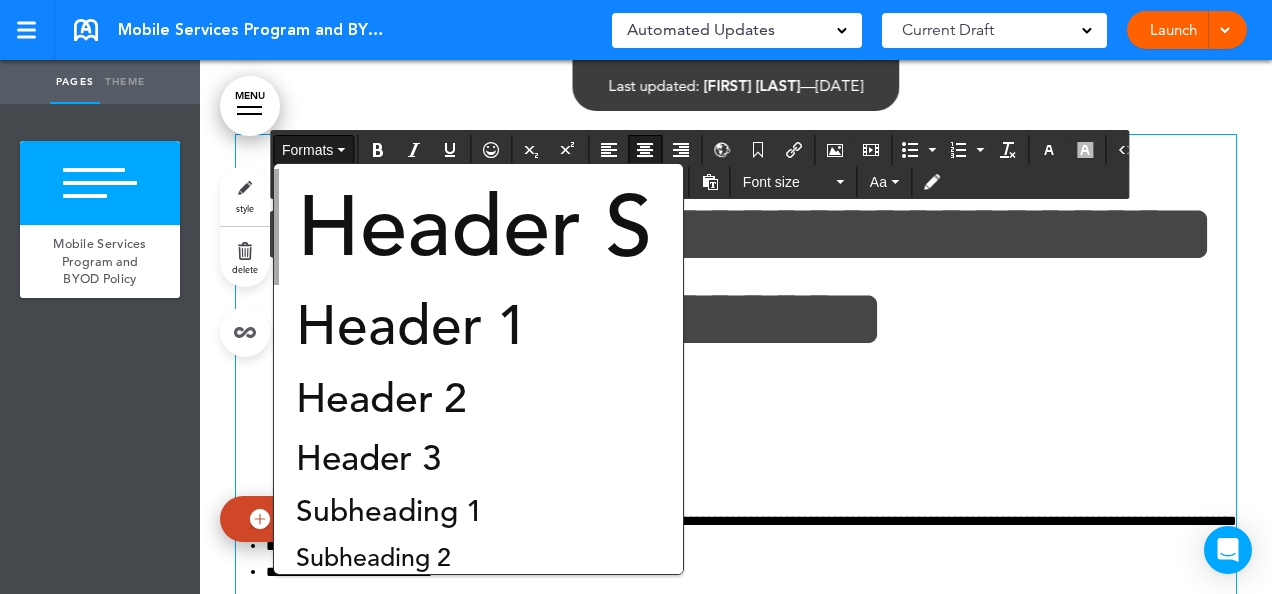 click on "**********" at bounding box center [736, 319] 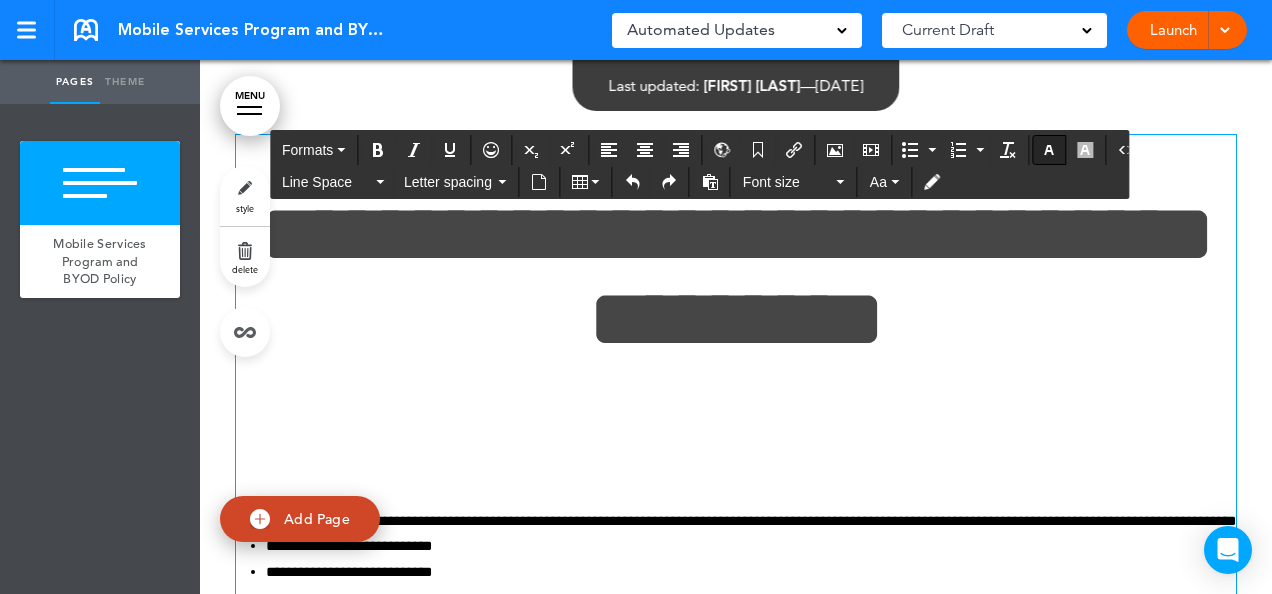 click at bounding box center (1049, 150) 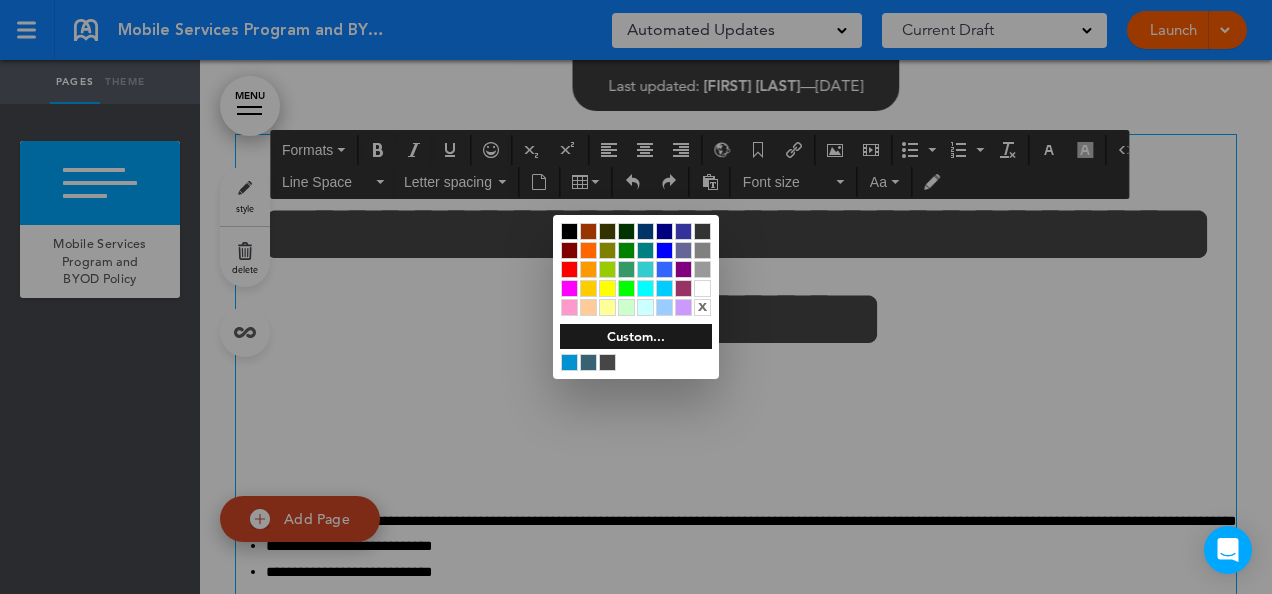 click at bounding box center [636, 297] 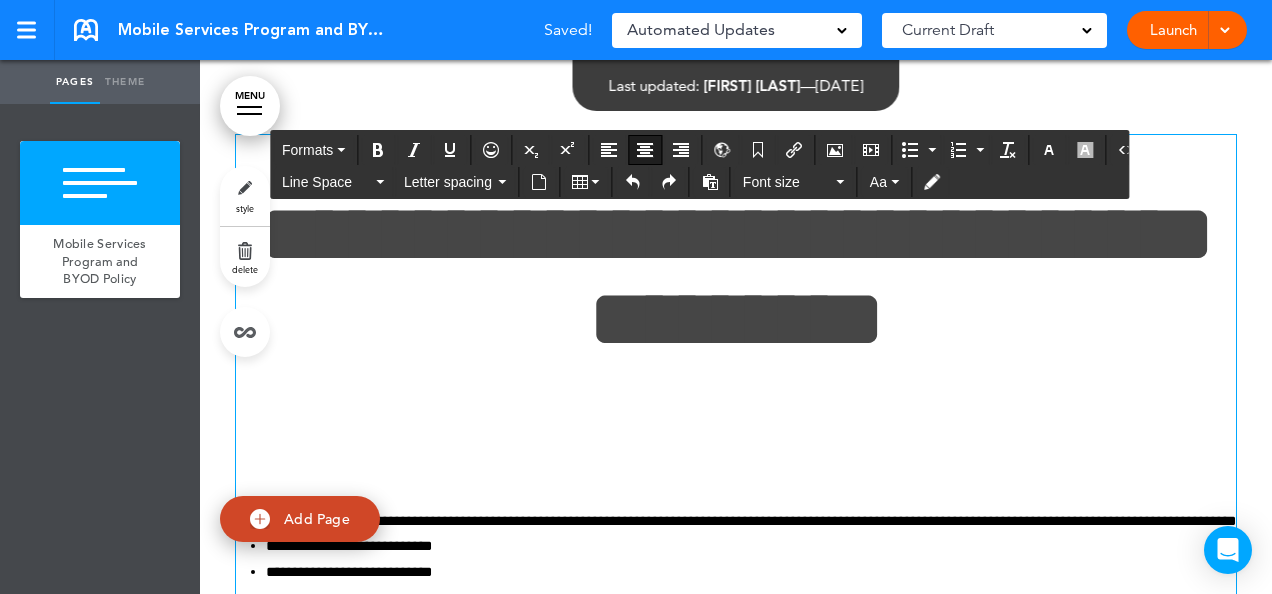 click on "**********" at bounding box center (736, 276) 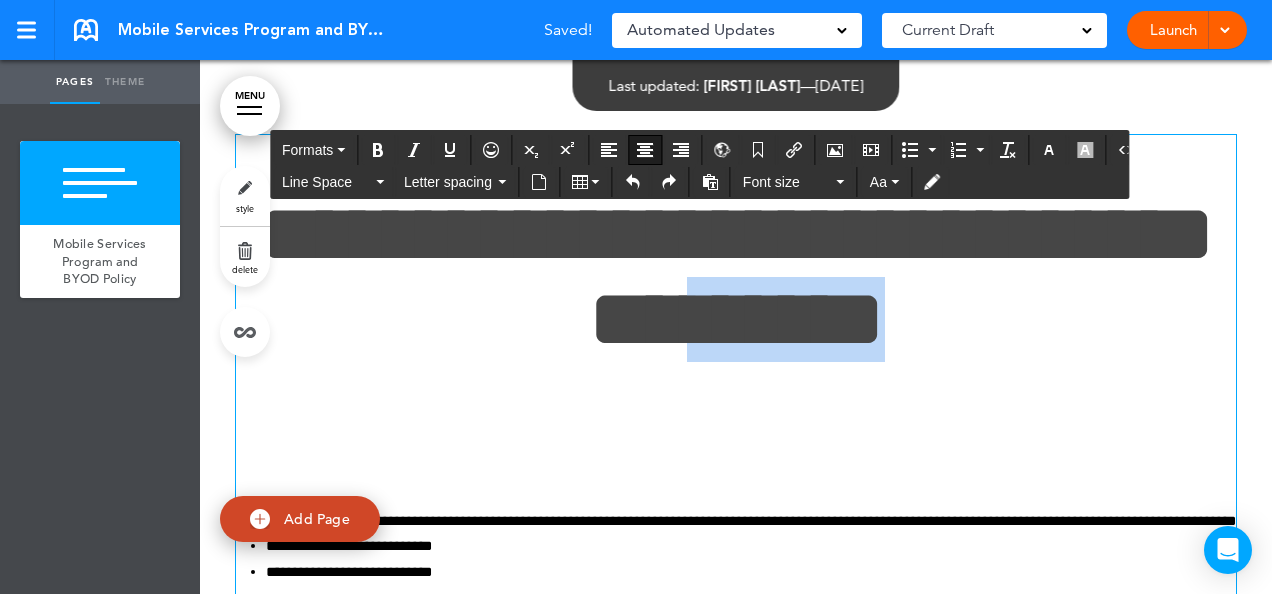click on "**********" at bounding box center [736, 276] 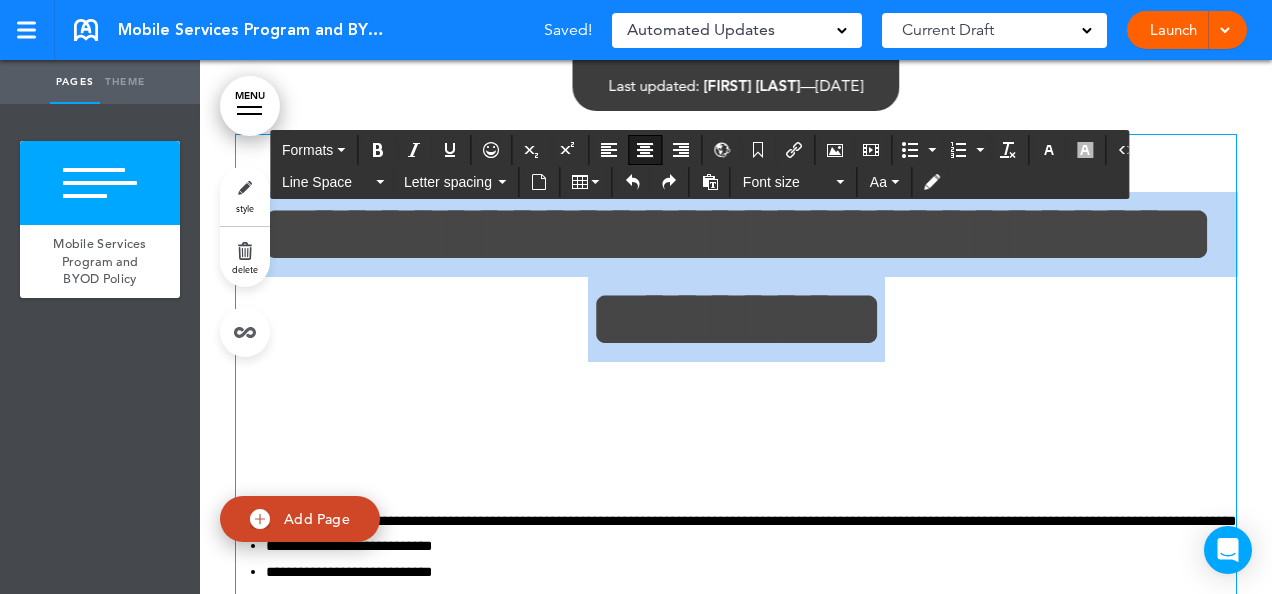 click on "**********" at bounding box center [736, 276] 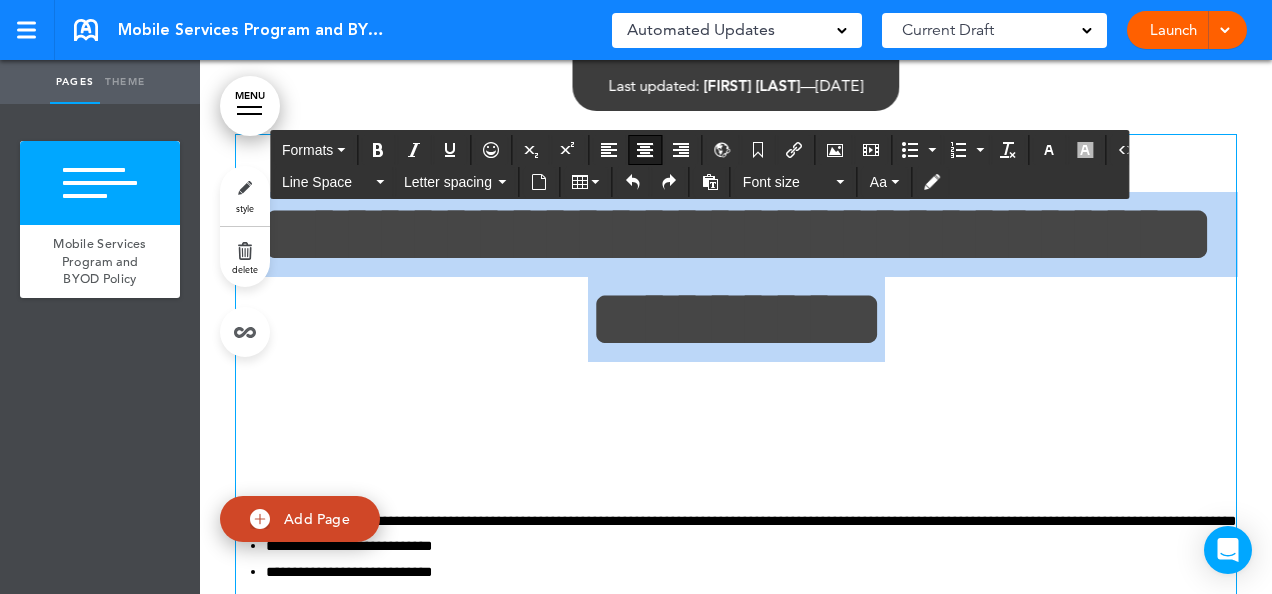 click on "**********" at bounding box center (736, 276) 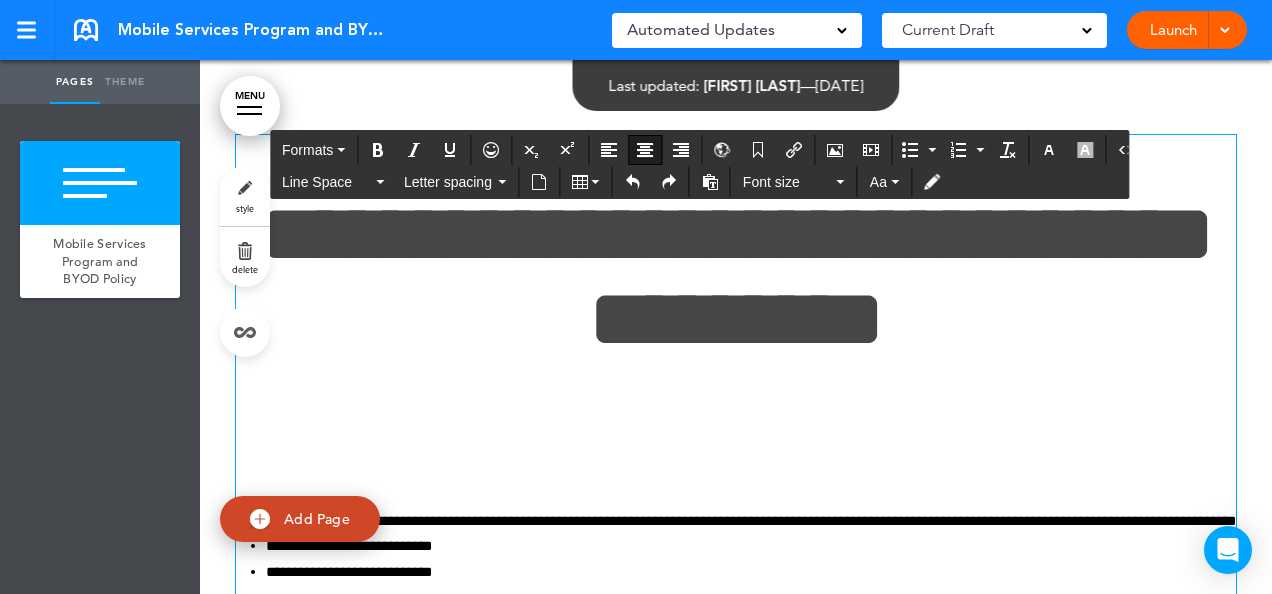 click on "**********" at bounding box center [736, 276] 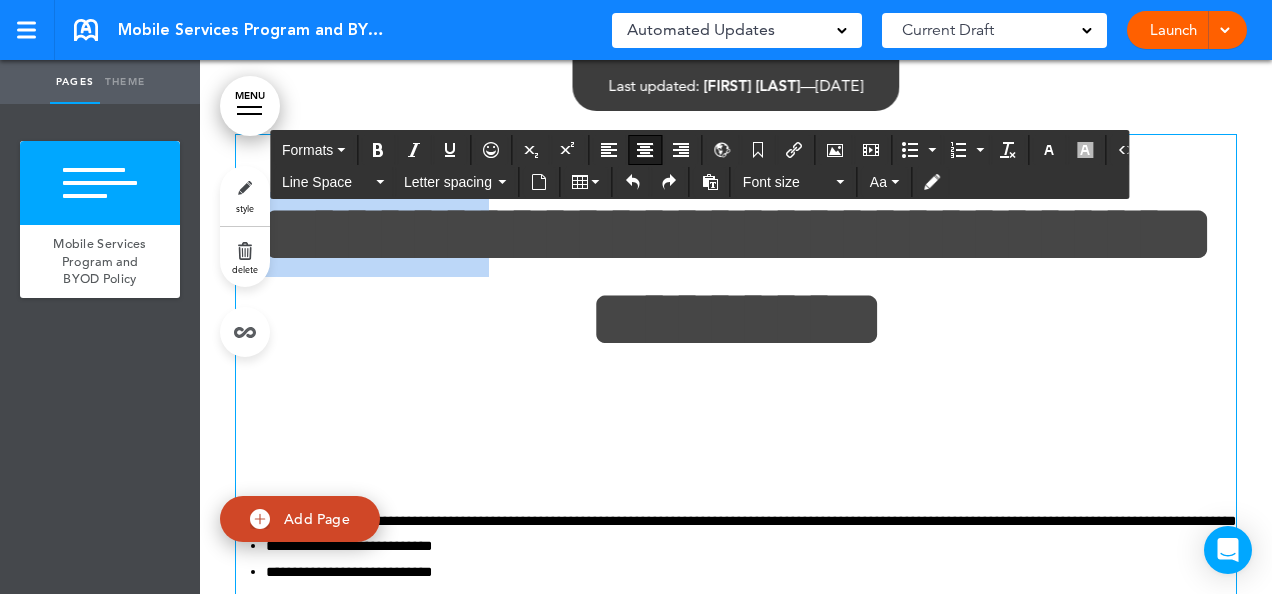 click on "**********" at bounding box center [736, 276] 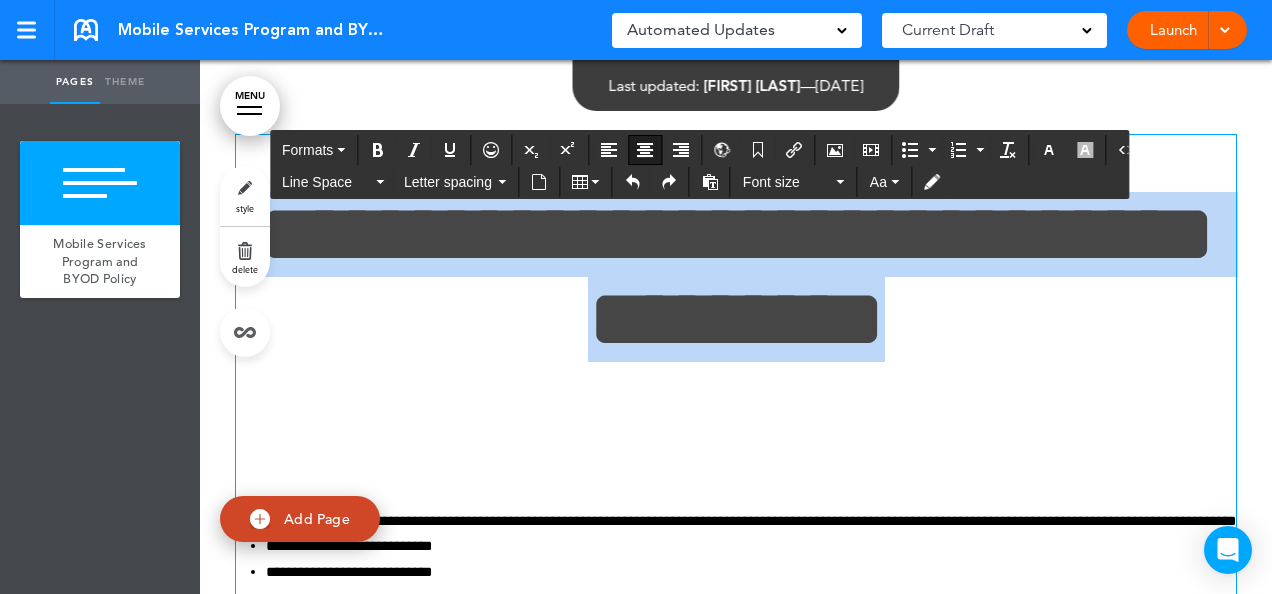 click on "**********" at bounding box center (736, 276) 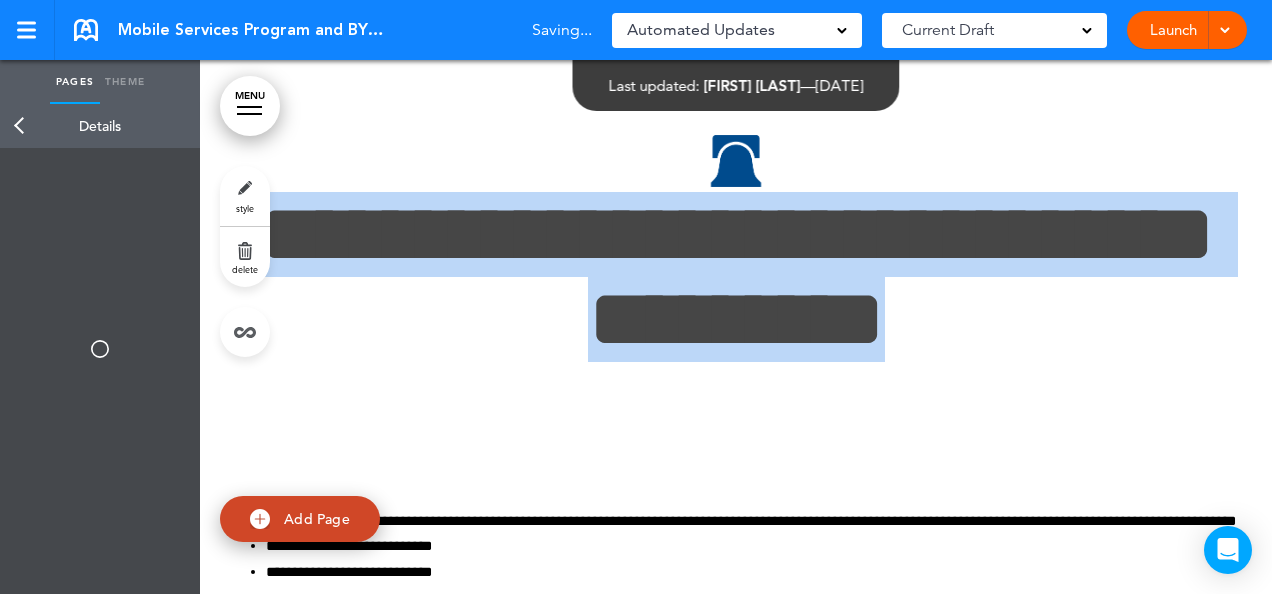 type on "**********" 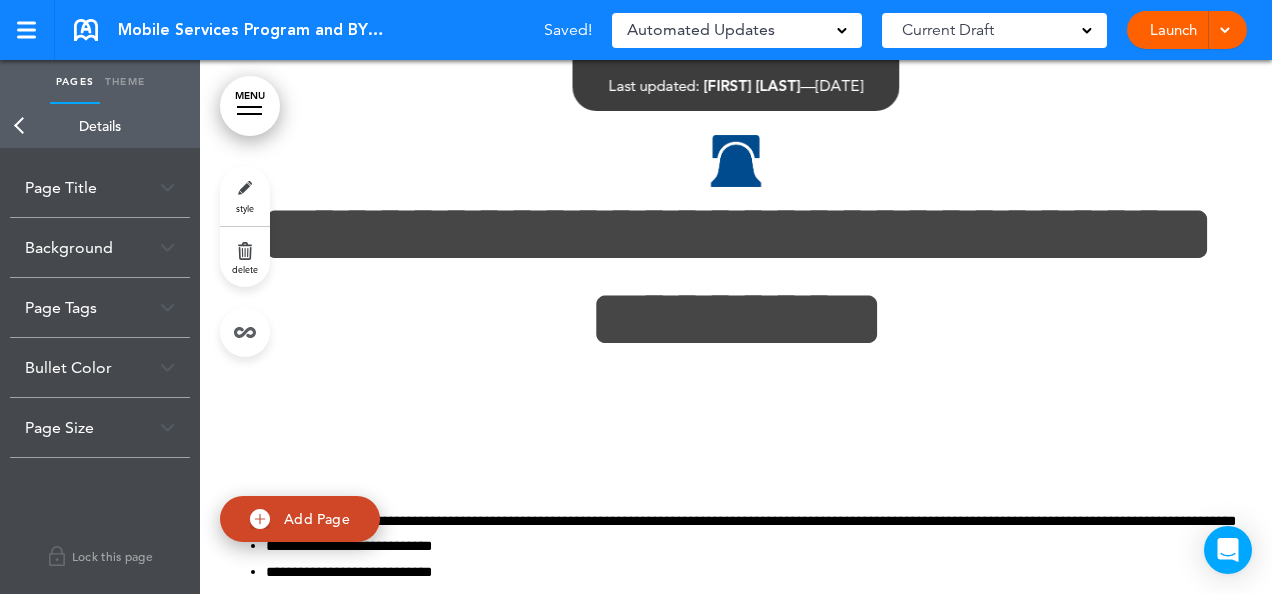 click on "Page Title" at bounding box center (100, 187) 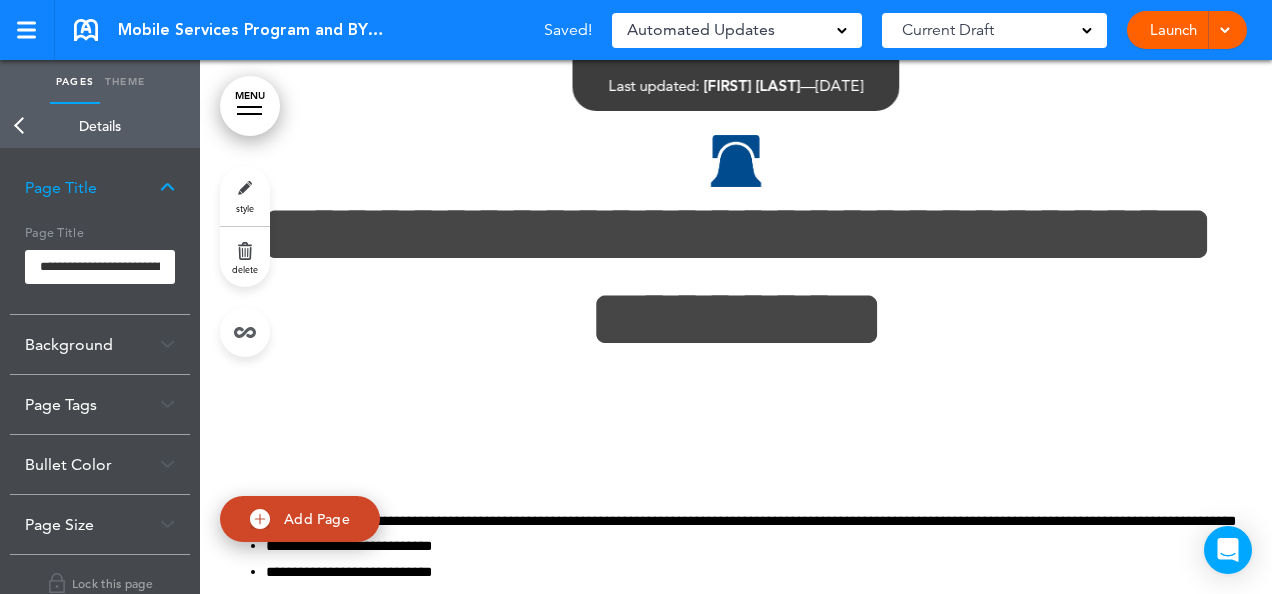 click on "Background" at bounding box center [100, 344] 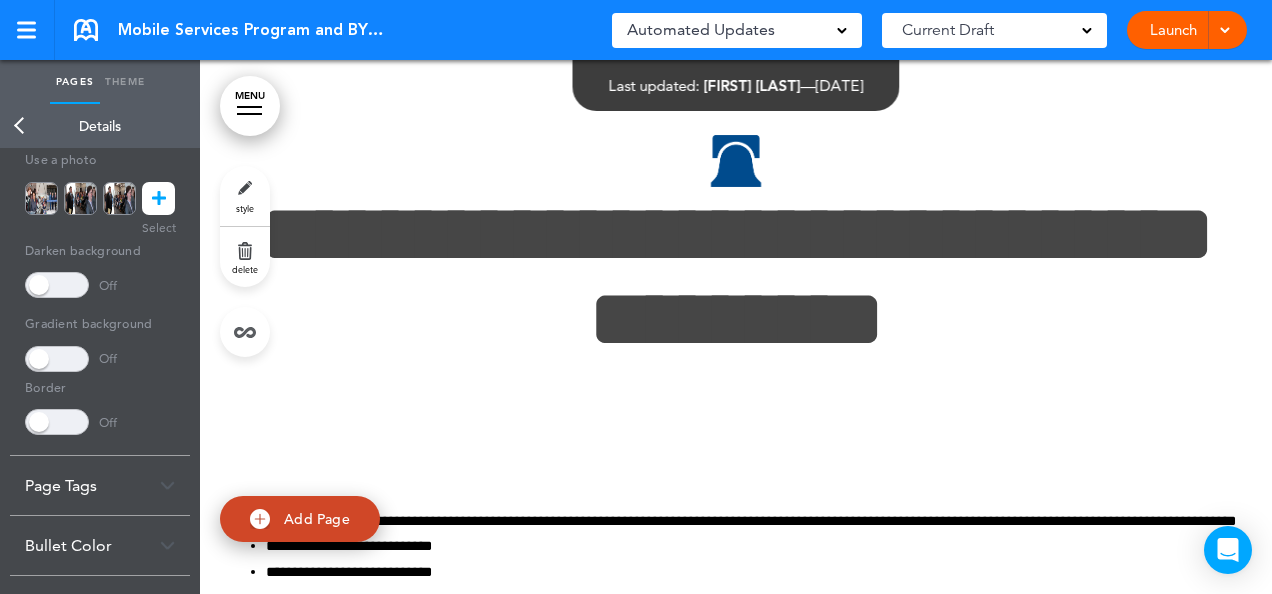 scroll, scrollTop: 440, scrollLeft: 0, axis: vertical 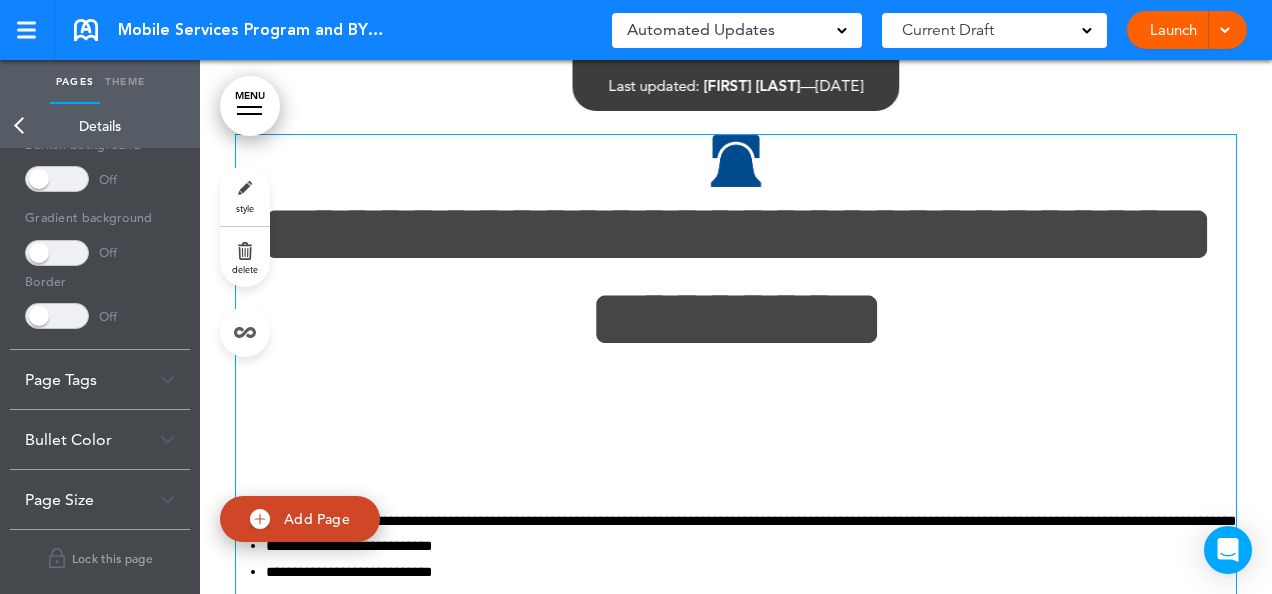 click on "**********" at bounding box center (736, 319) 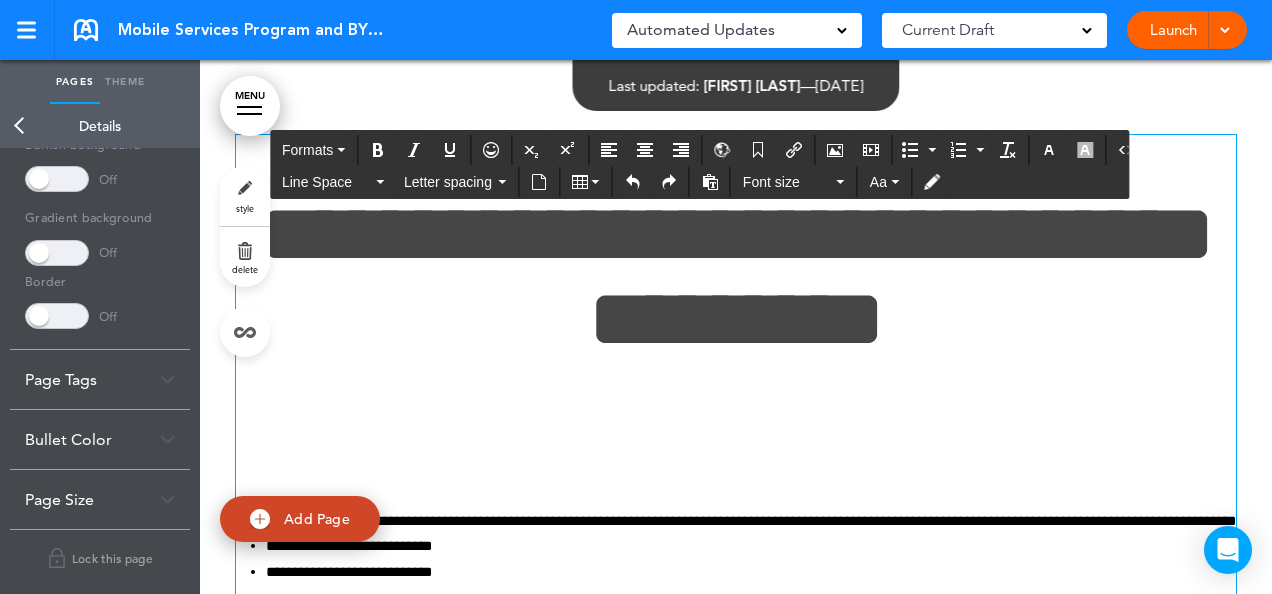 click on "**********" at bounding box center (736, 276) 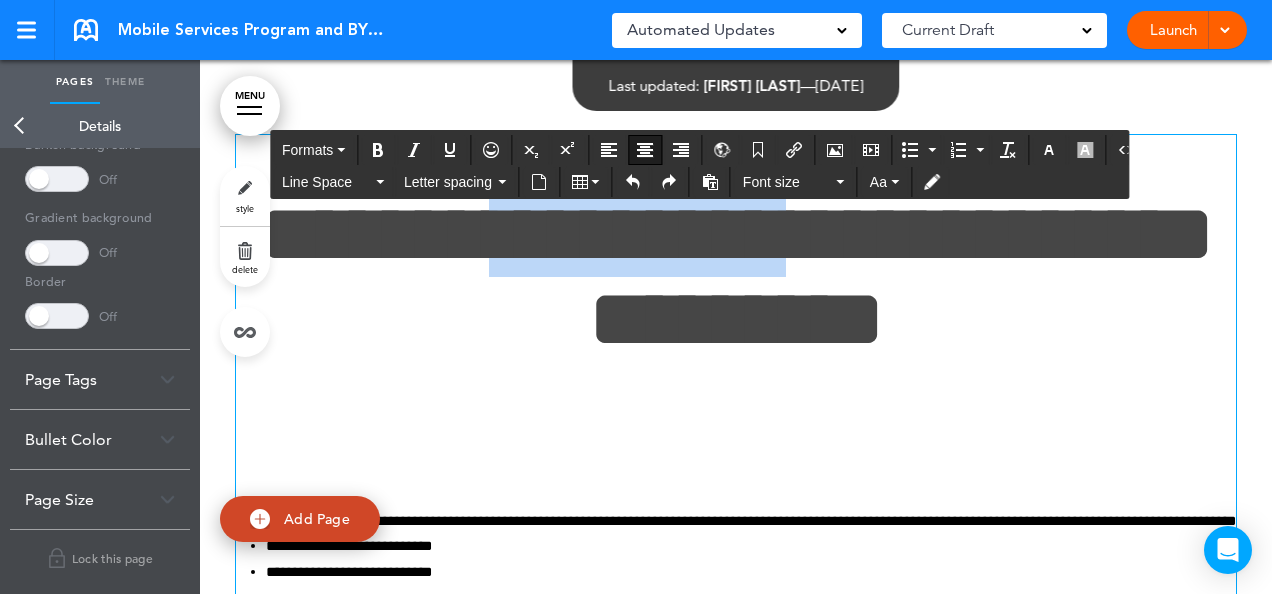 click on "**********" at bounding box center (736, 276) 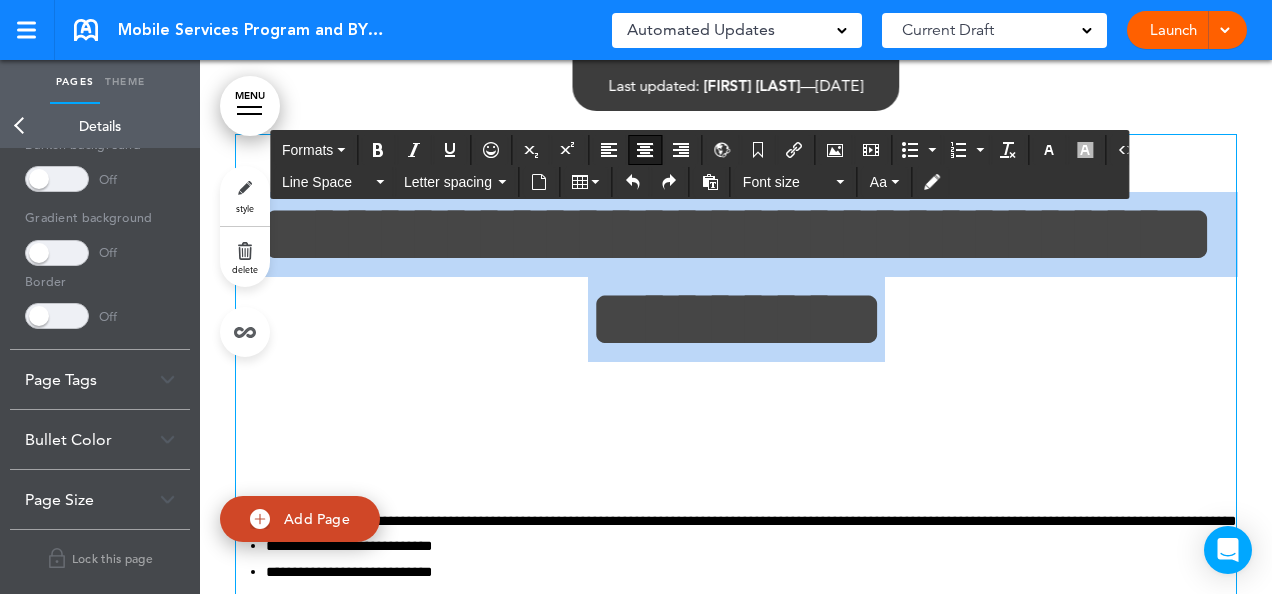 click on "**********" at bounding box center (736, 276) 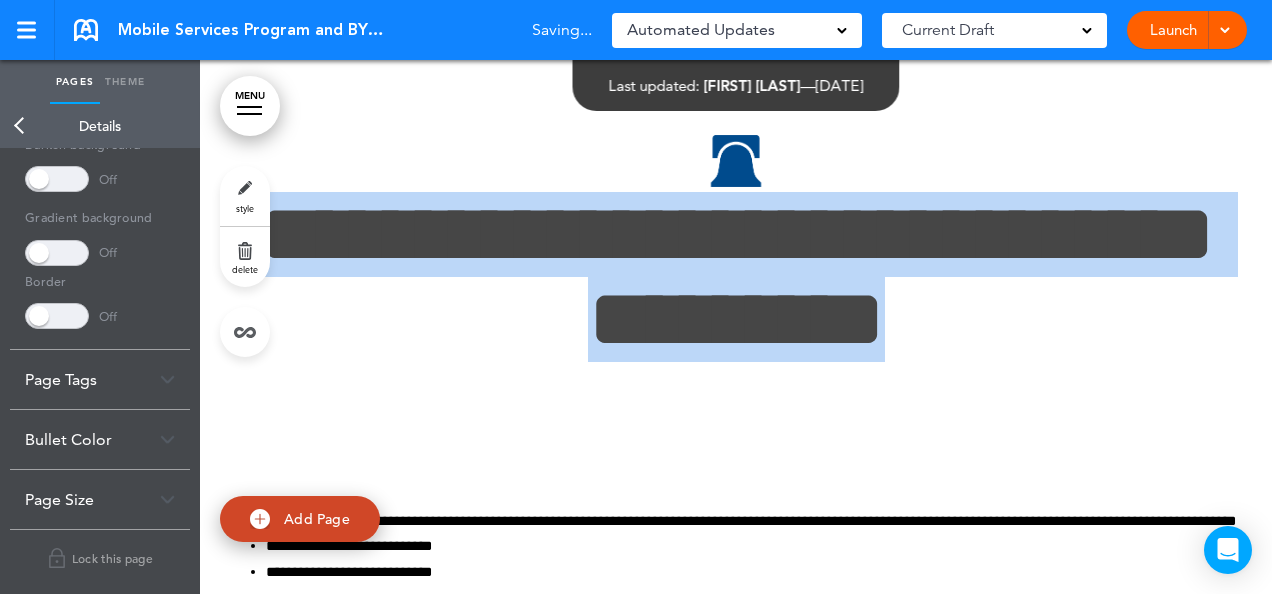 click on "Theme" at bounding box center (125, 82) 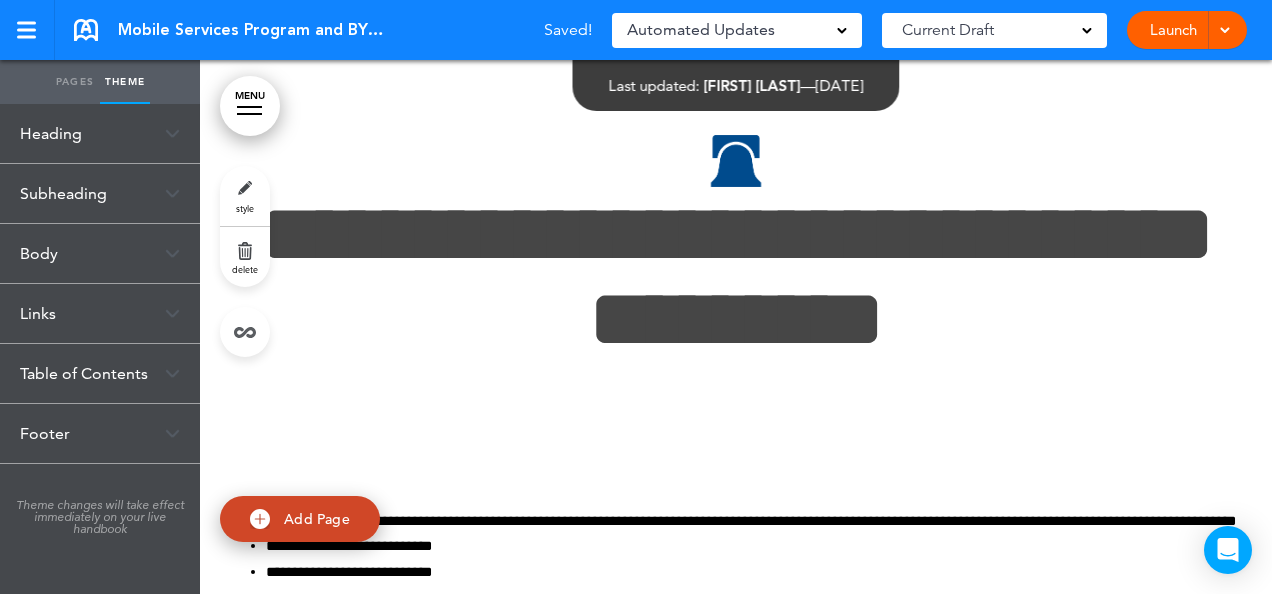 click on "Heading" at bounding box center (100, 133) 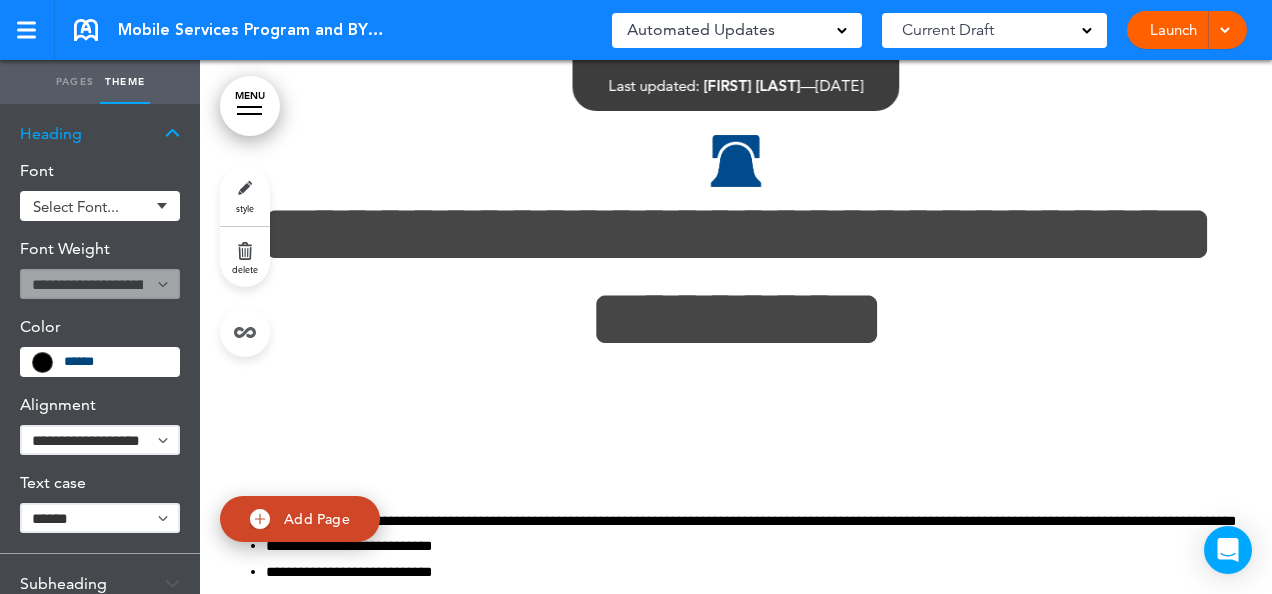 click on "Select font..." at bounding box center (91, 206) 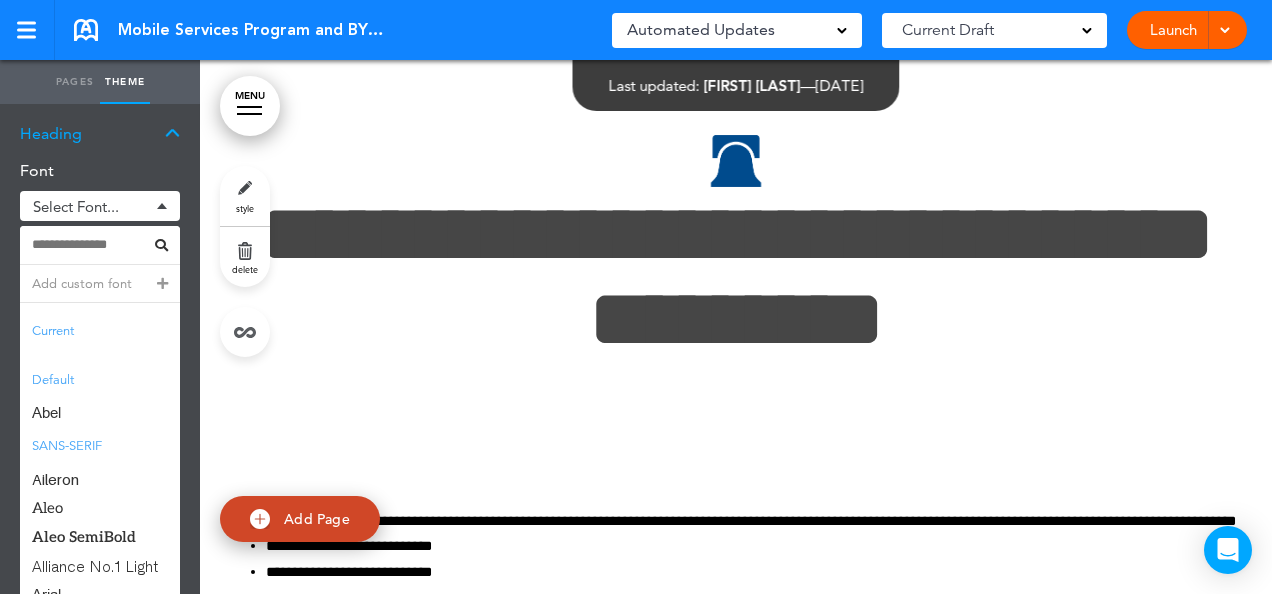 click on "Add custom font" at bounding box center [100, 284] 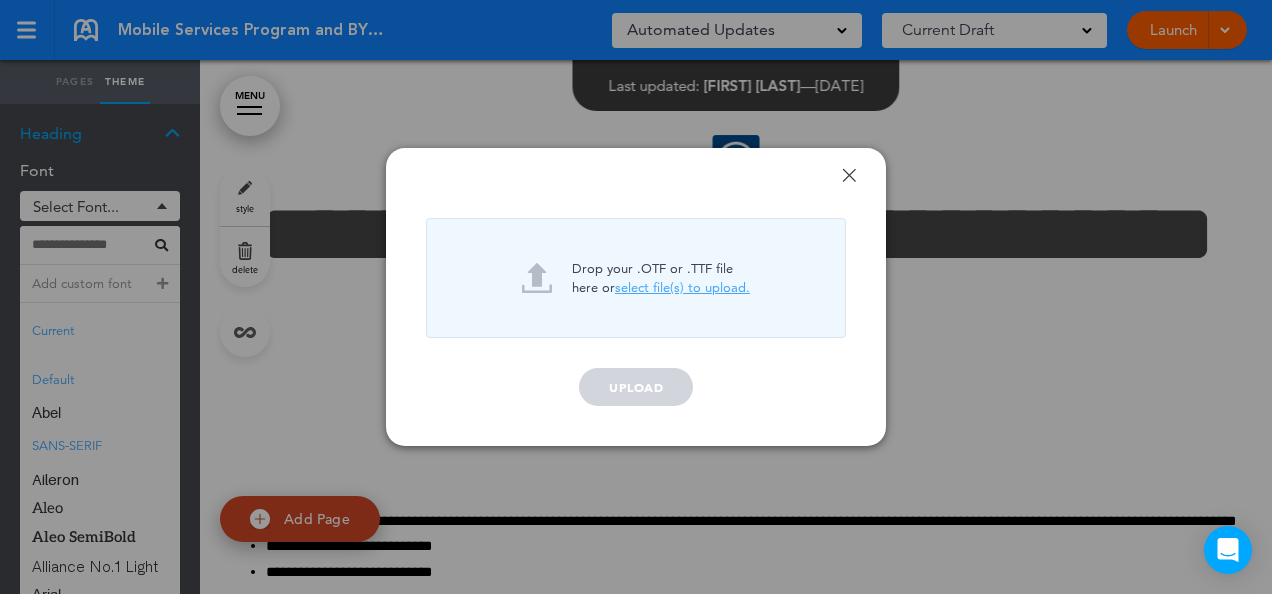 click on "Done" at bounding box center (849, 175) 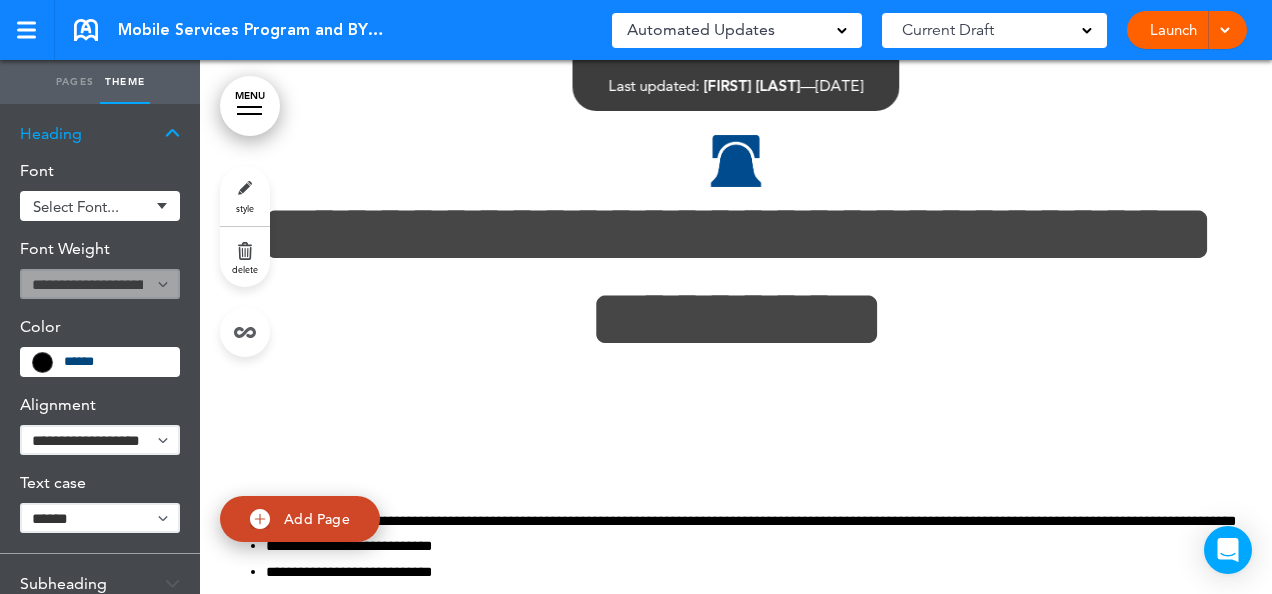 click on "Select font..." at bounding box center (100, 206) 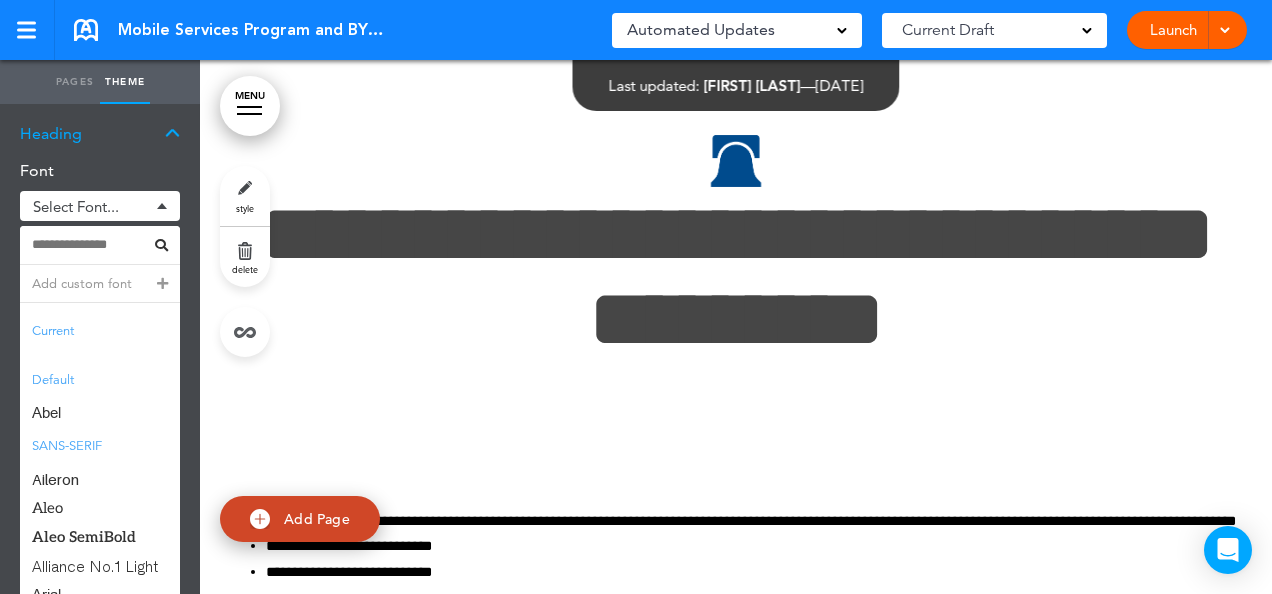 click at bounding box center [91, 245] 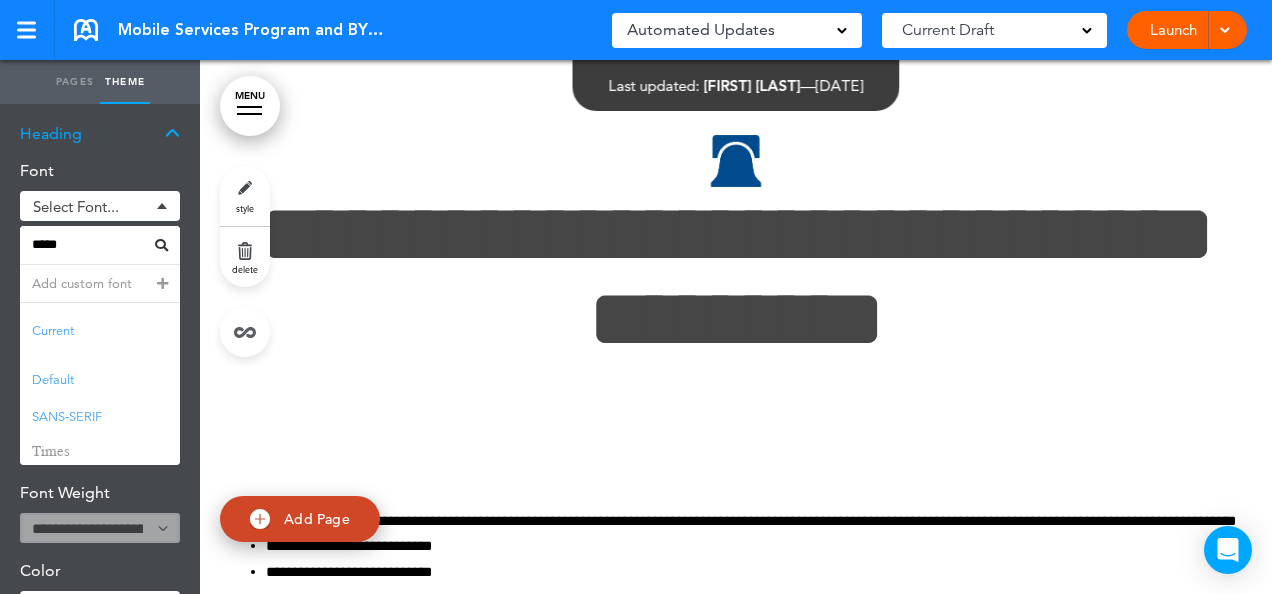 type on "*****" 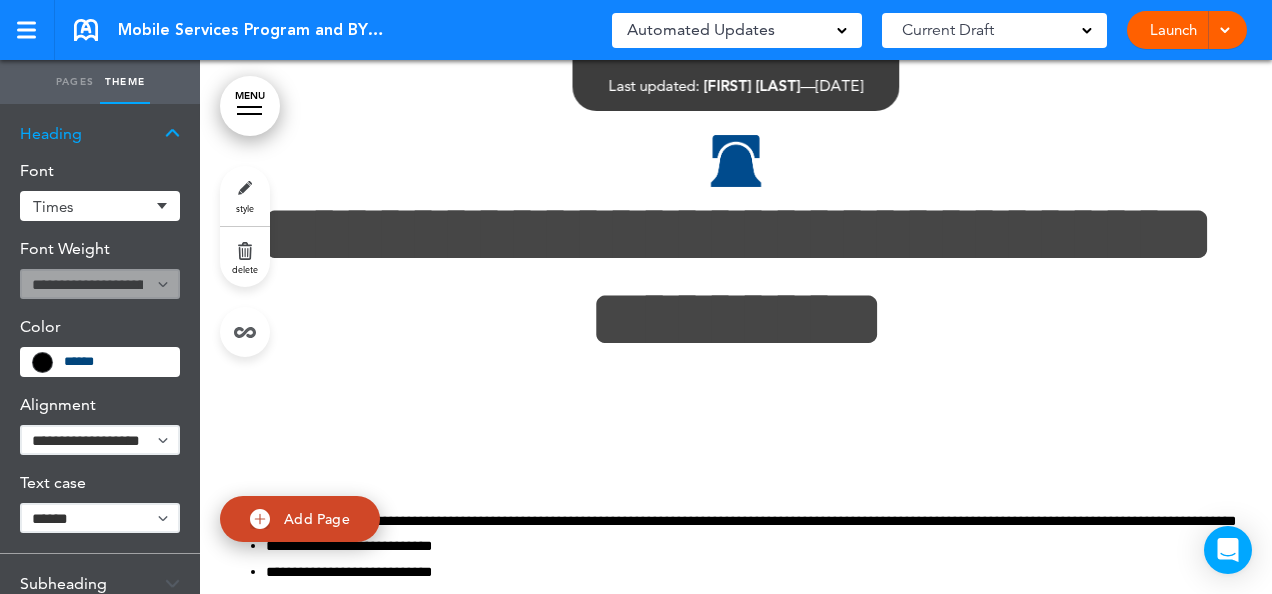 click on "Make this page common so it is available in other handbooks.
This handbook
Preview
Settings
Signatures
Collaborators
Your Handbooks
Heritage Employee Handbook
Consensual Personal Relationships in the Workplace
Flexible Work Arrangements
Substance Abuse
Sexual and Other Unlawful Workplace Harassment
Employee Referral Program
Paid Time Off
Parental Leave
Family & Medical Leave
Benefits
Conflict of Interest" at bounding box center (636, 297) 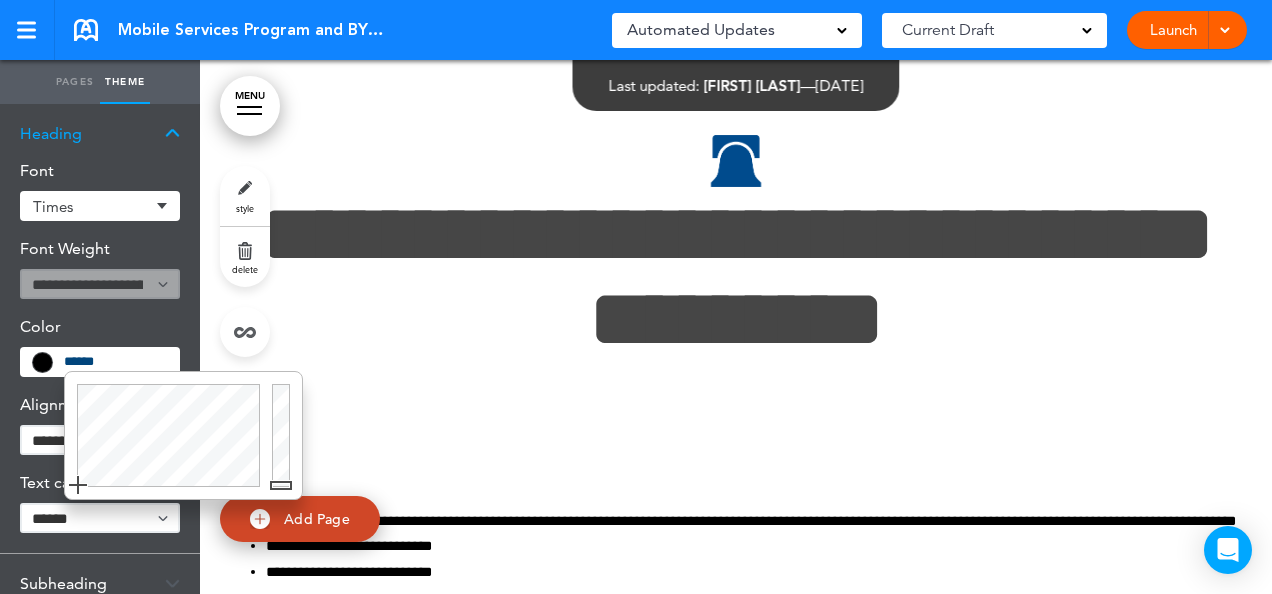 click on "Make this page common so it is available in other handbooks.
This handbook
Preview
Settings
Signatures
Collaborators
Your Handbooks
Heritage Employee Handbook
Consensual Personal Relationships in the Workplace
Flexible Work Arrangements
Substance Abuse
Sexual and Other Unlawful Workplace Harassment
Employee Referral Program
Paid Time Off
Parental Leave
Family & Medical Leave
Benefits
Conflict of Interest" at bounding box center (636, 297) 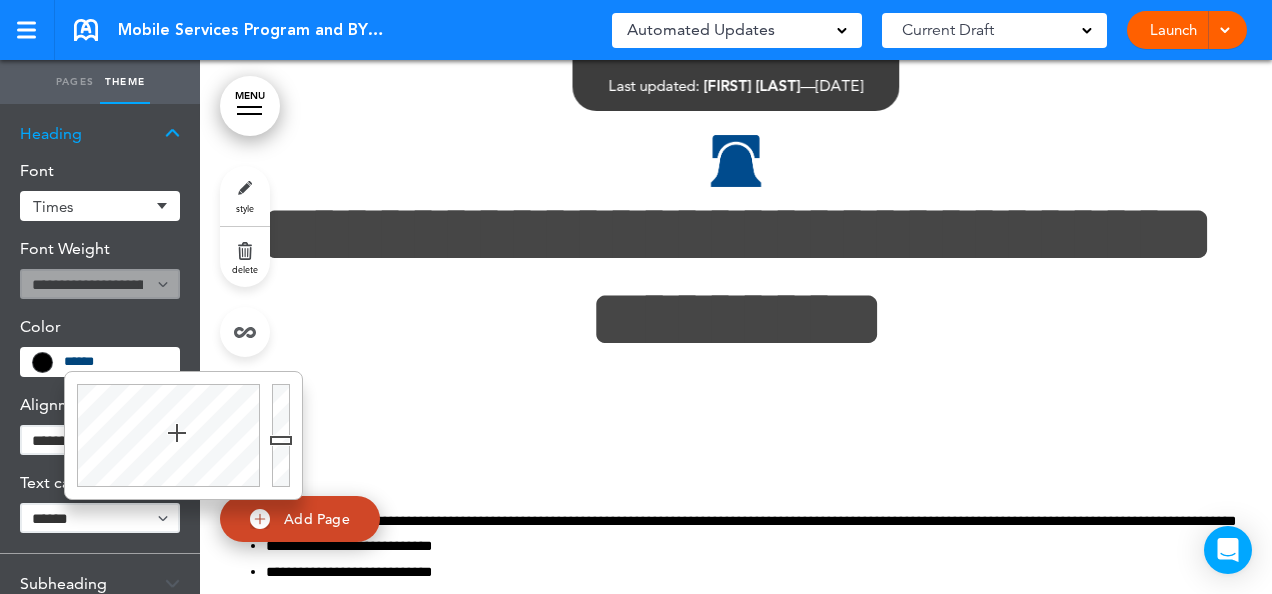 type on "******" 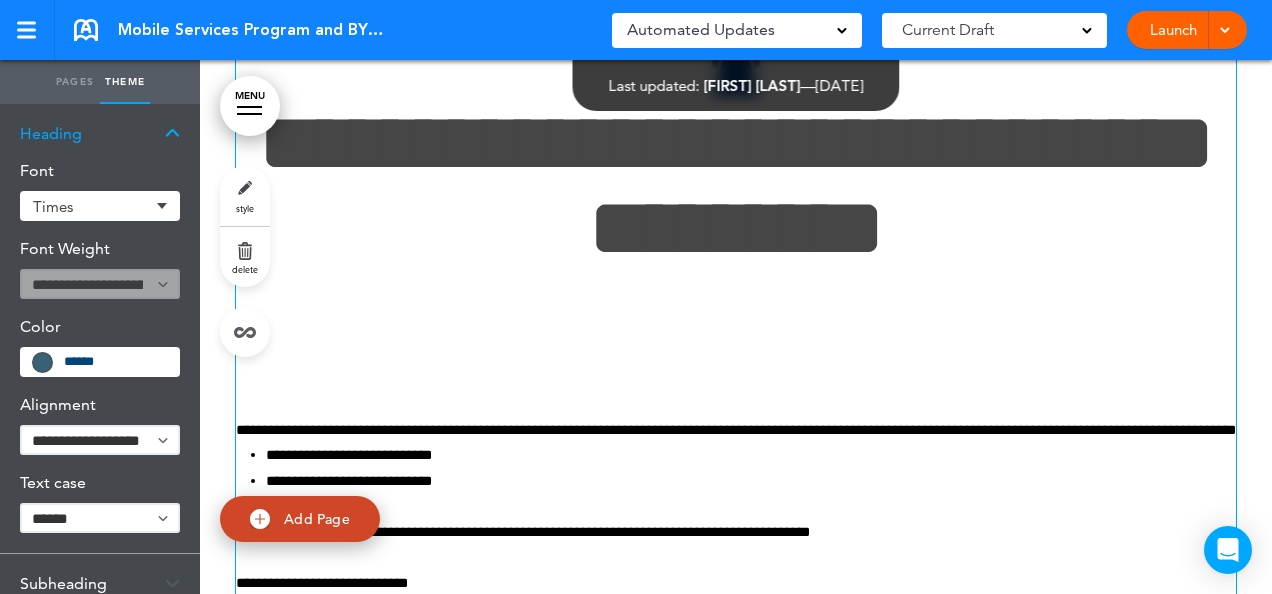 scroll, scrollTop: 96, scrollLeft: 0, axis: vertical 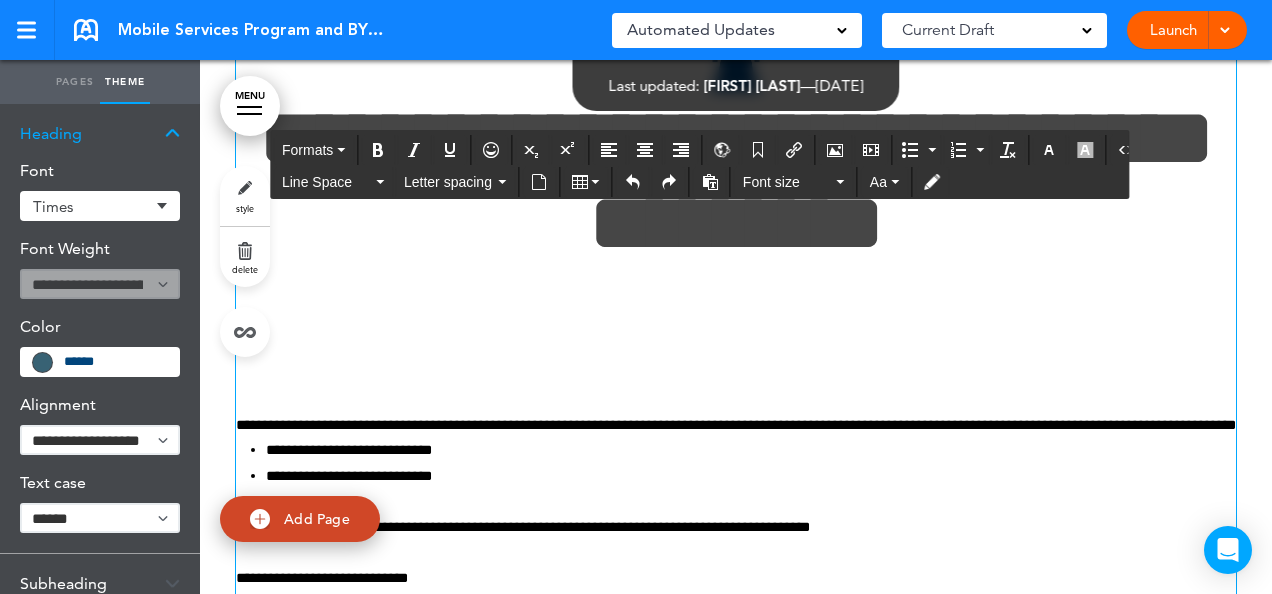 click at bounding box center (736, 333) 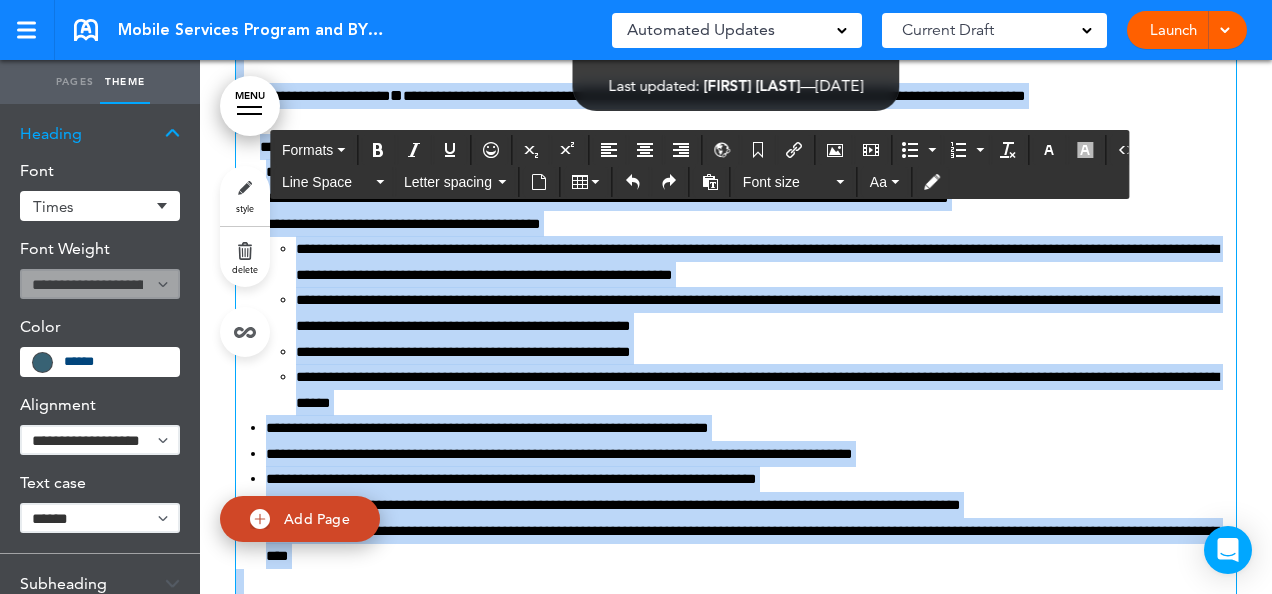 scroll, scrollTop: 2792, scrollLeft: 0, axis: vertical 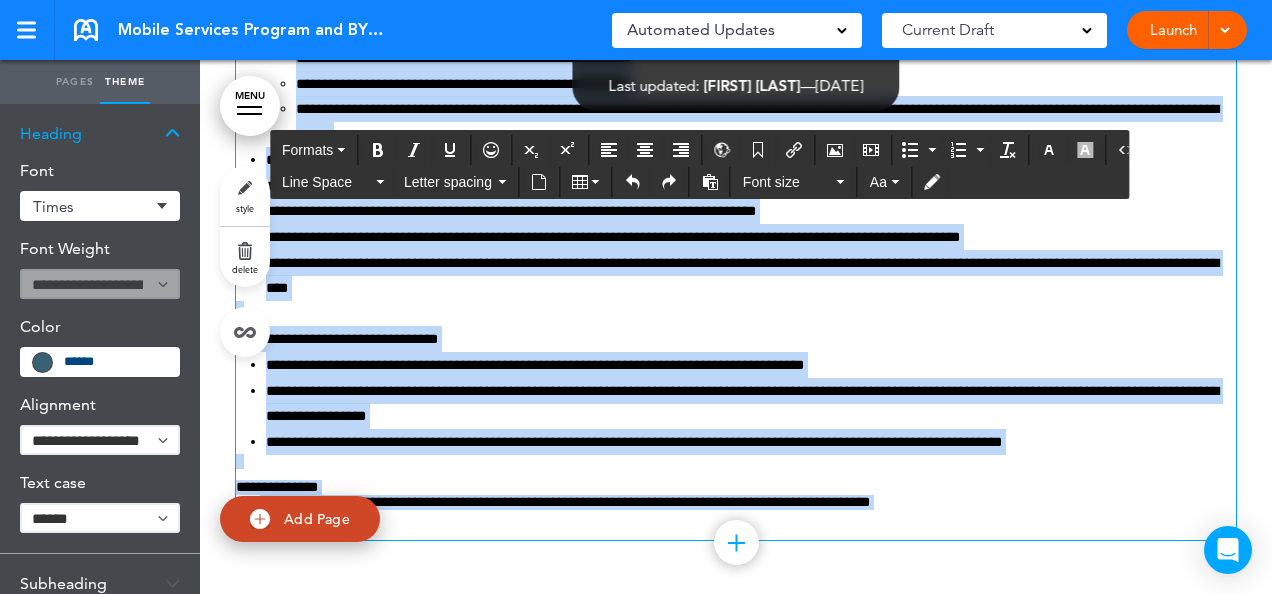 drag, startPoint x: 413, startPoint y: 397, endPoint x: 652, endPoint y: 632, distance: 335.18054 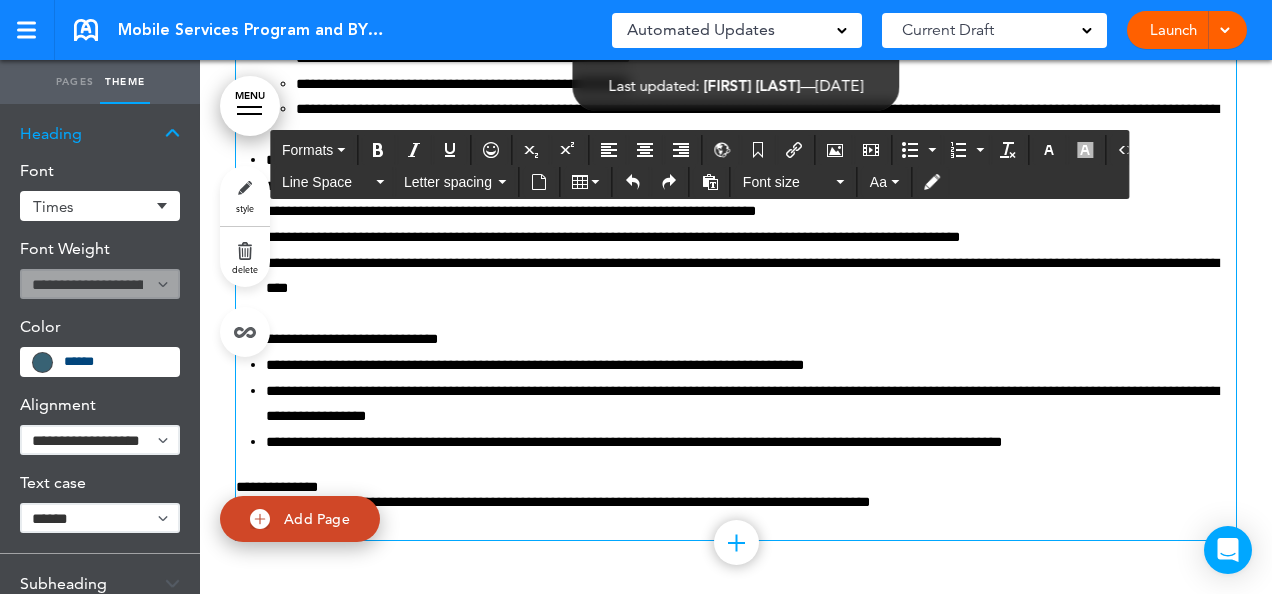 scroll, scrollTop: 0, scrollLeft: 0, axis: both 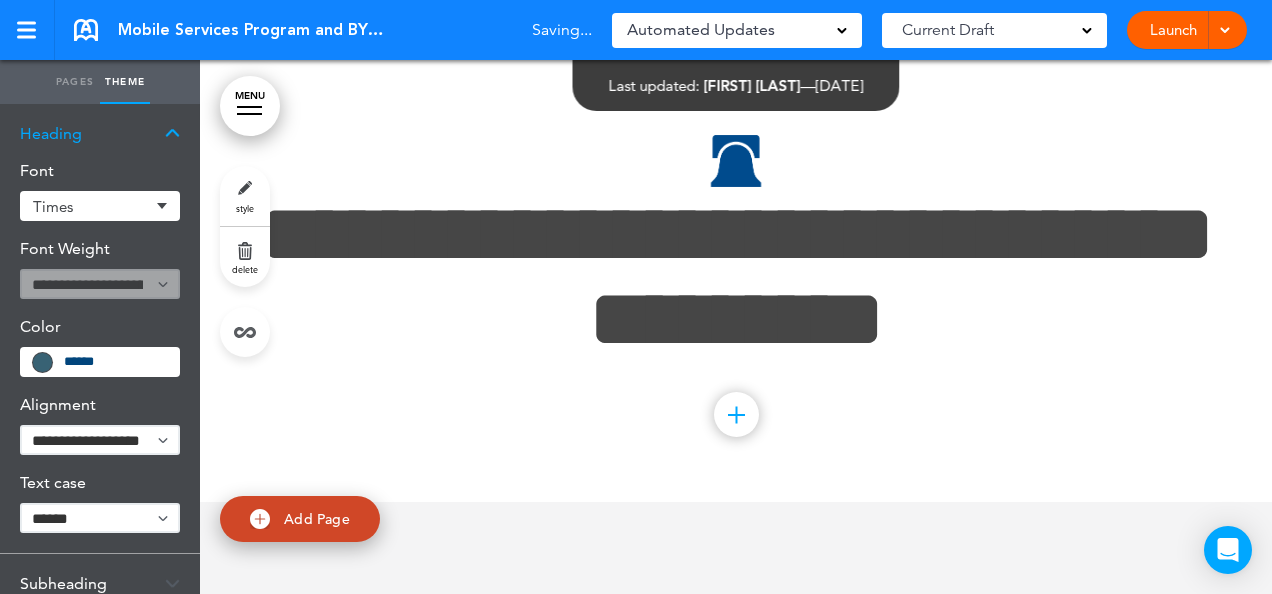 click on "Add Page" at bounding box center [317, 519] 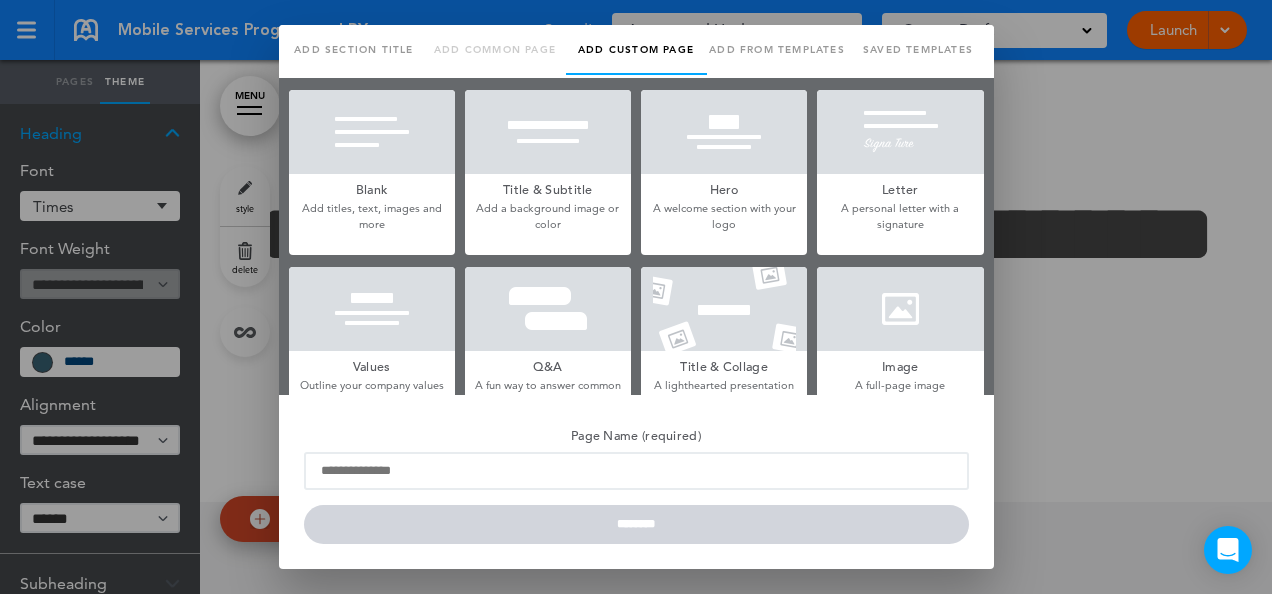 scroll, scrollTop: 0, scrollLeft: 0, axis: both 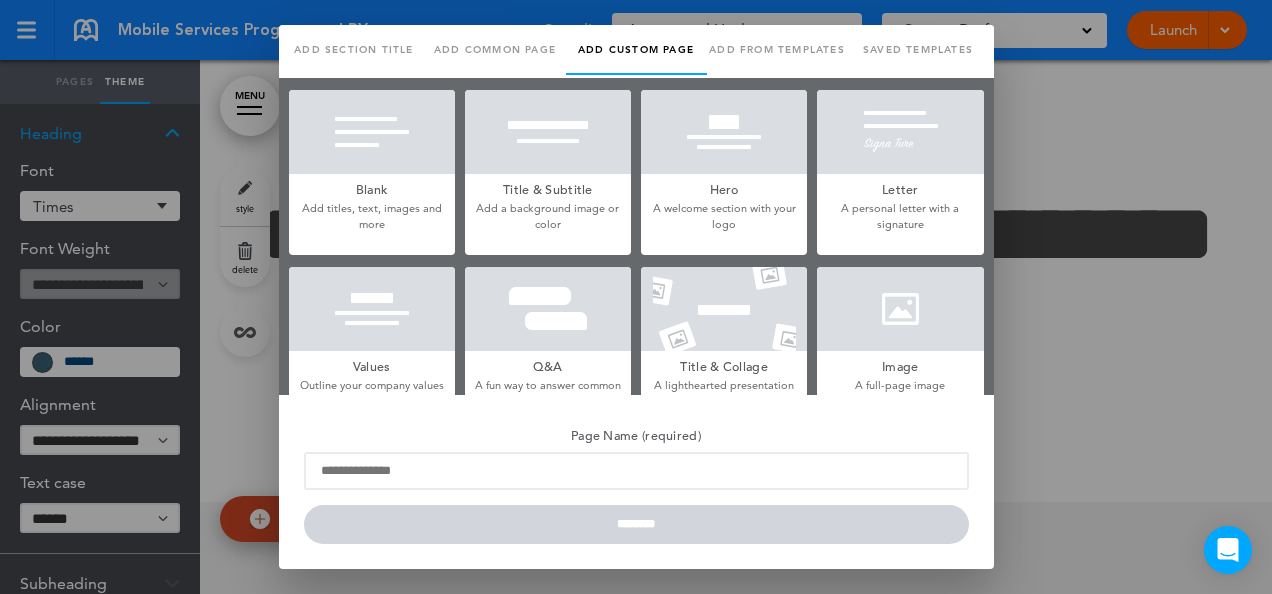 click on "Add titles, text, images and more" at bounding box center (372, 216) 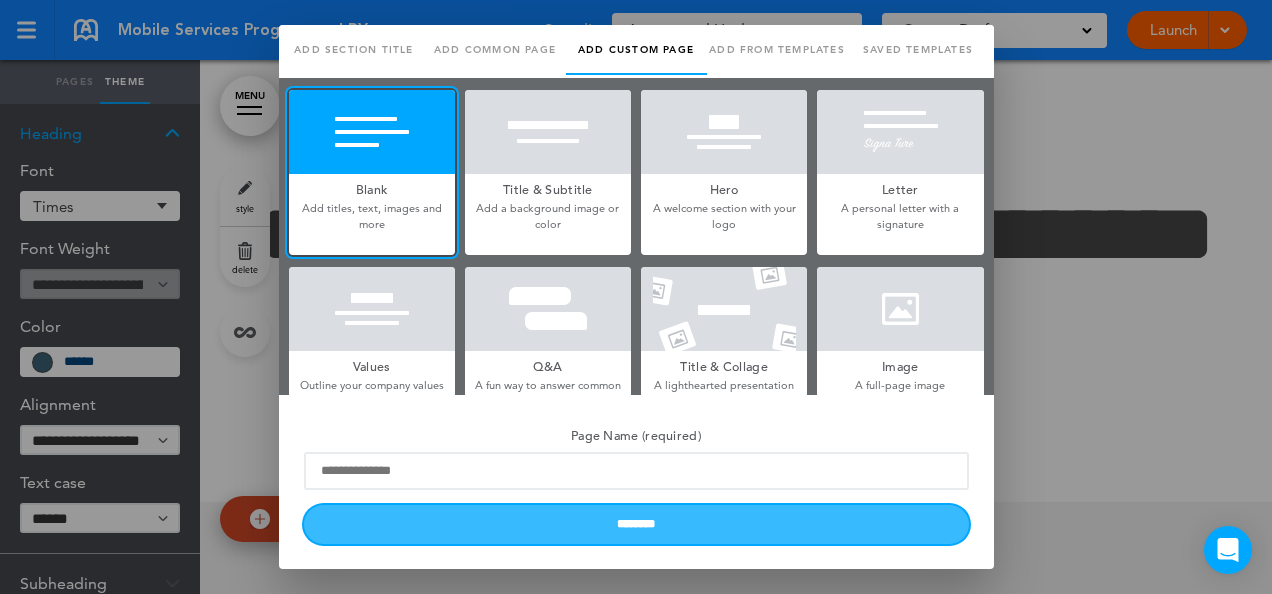 click on "********" at bounding box center (636, 524) 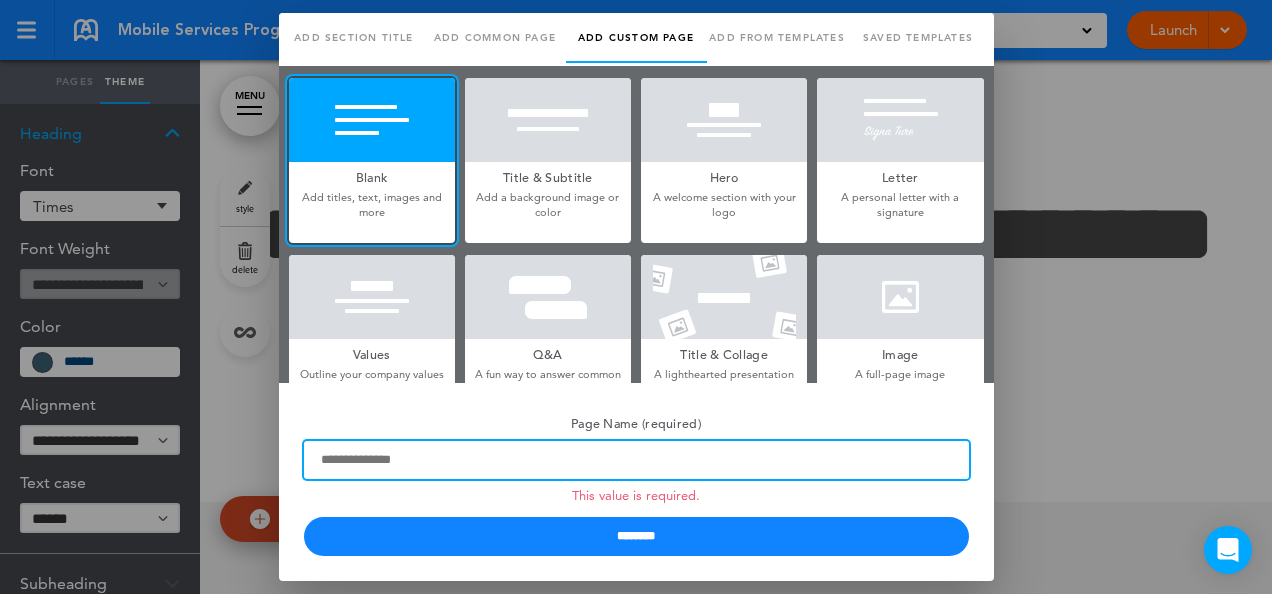 click on "Page Name (required)
This value is required." at bounding box center (636, 460) 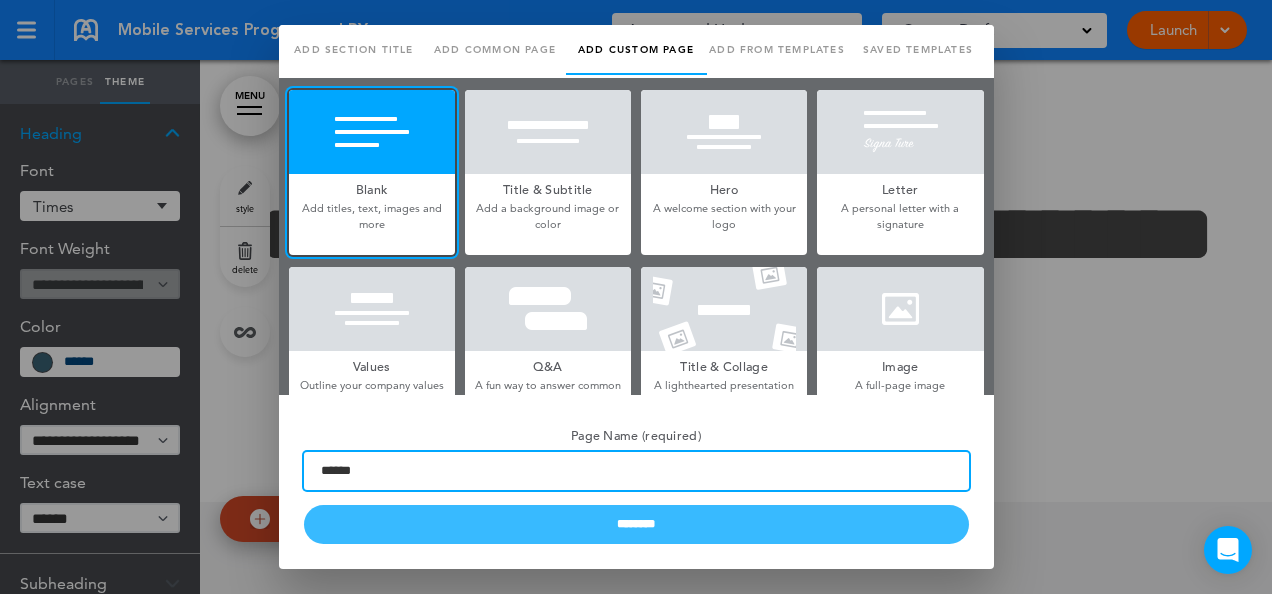 type on "******" 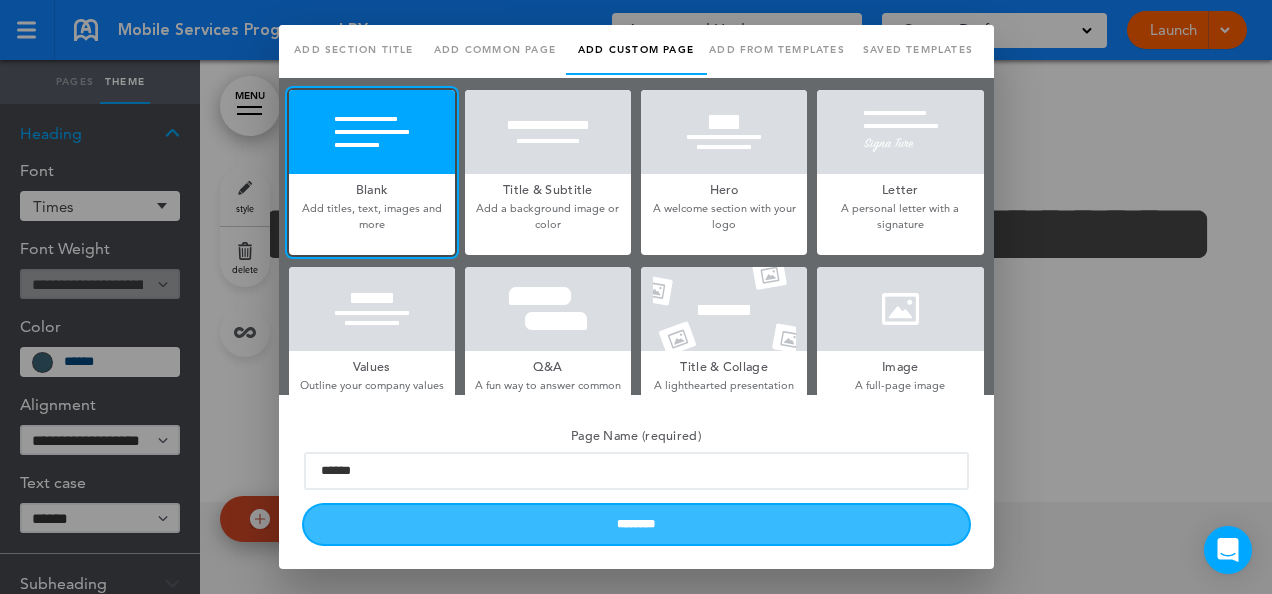 click on "********" at bounding box center (636, 524) 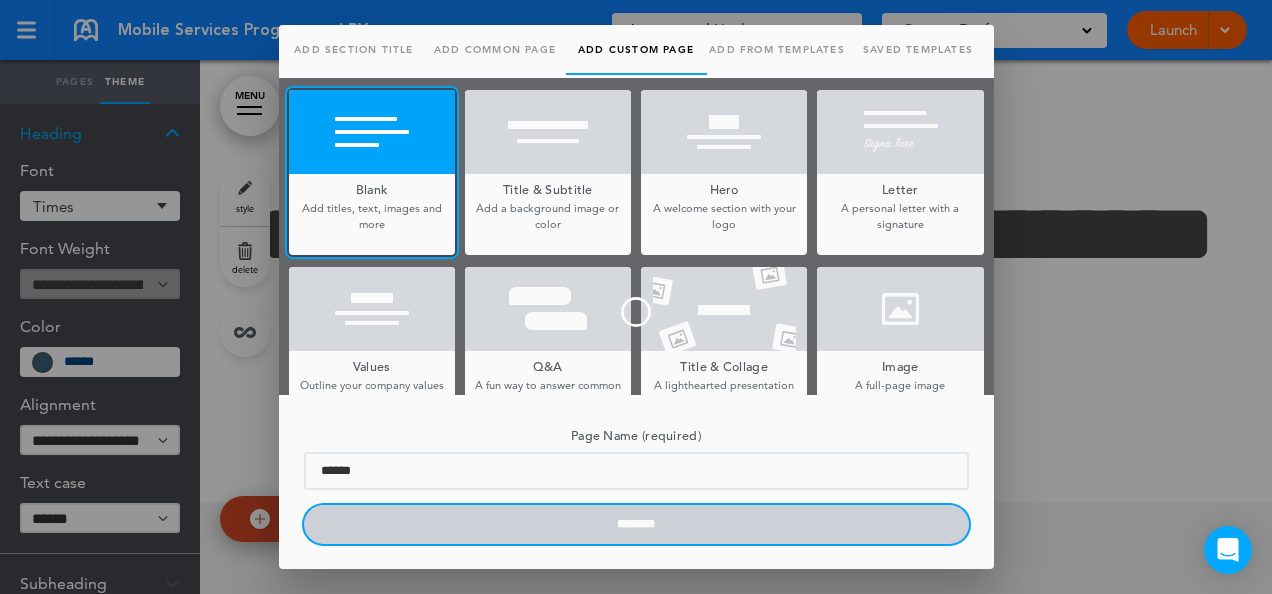 type 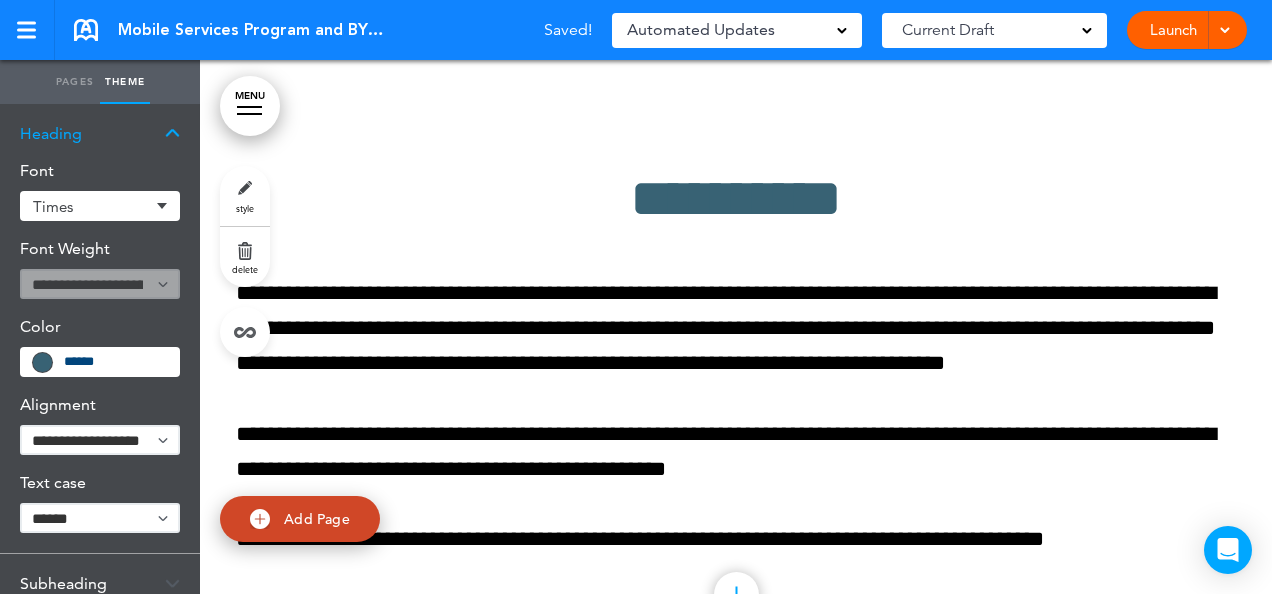 scroll, scrollTop: 407, scrollLeft: 0, axis: vertical 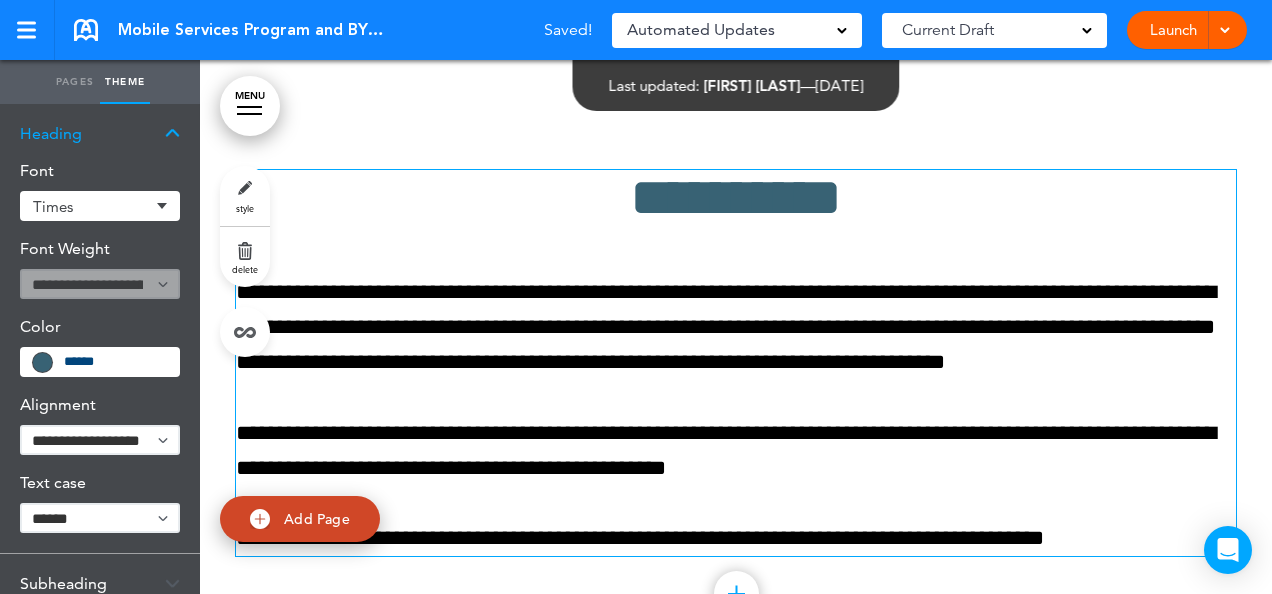 click on "**********" at bounding box center (736, 363) 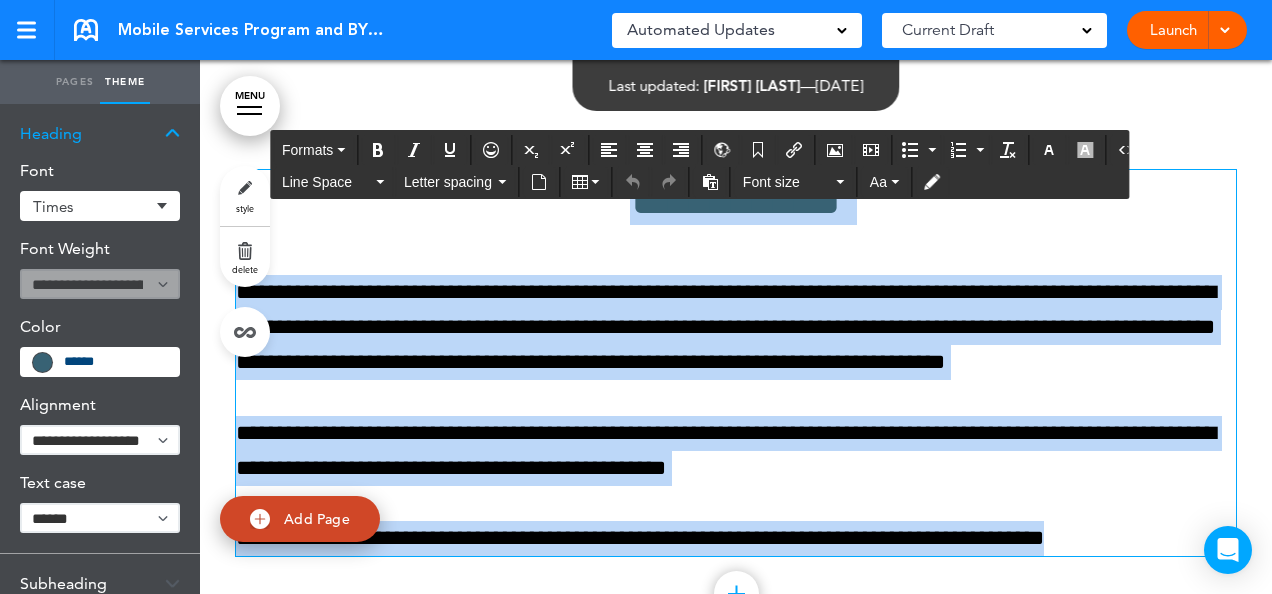 scroll, scrollTop: 495, scrollLeft: 0, axis: vertical 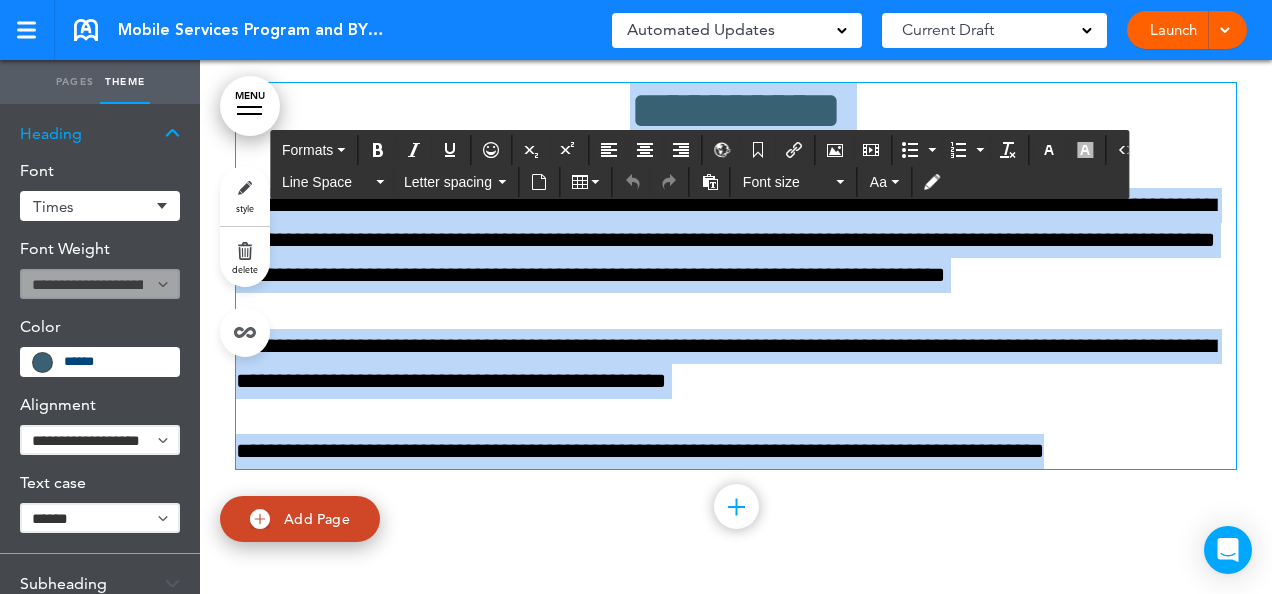drag, startPoint x: 604, startPoint y: 210, endPoint x: 1129, endPoint y: 593, distance: 649.85693 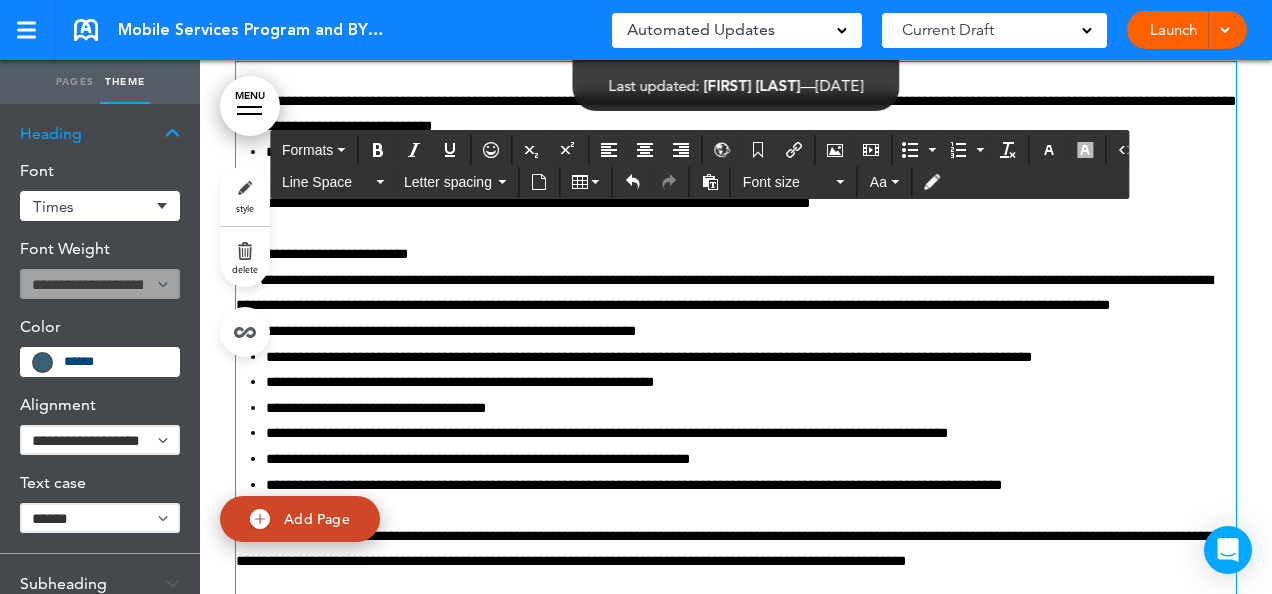 scroll, scrollTop: 518, scrollLeft: 0, axis: vertical 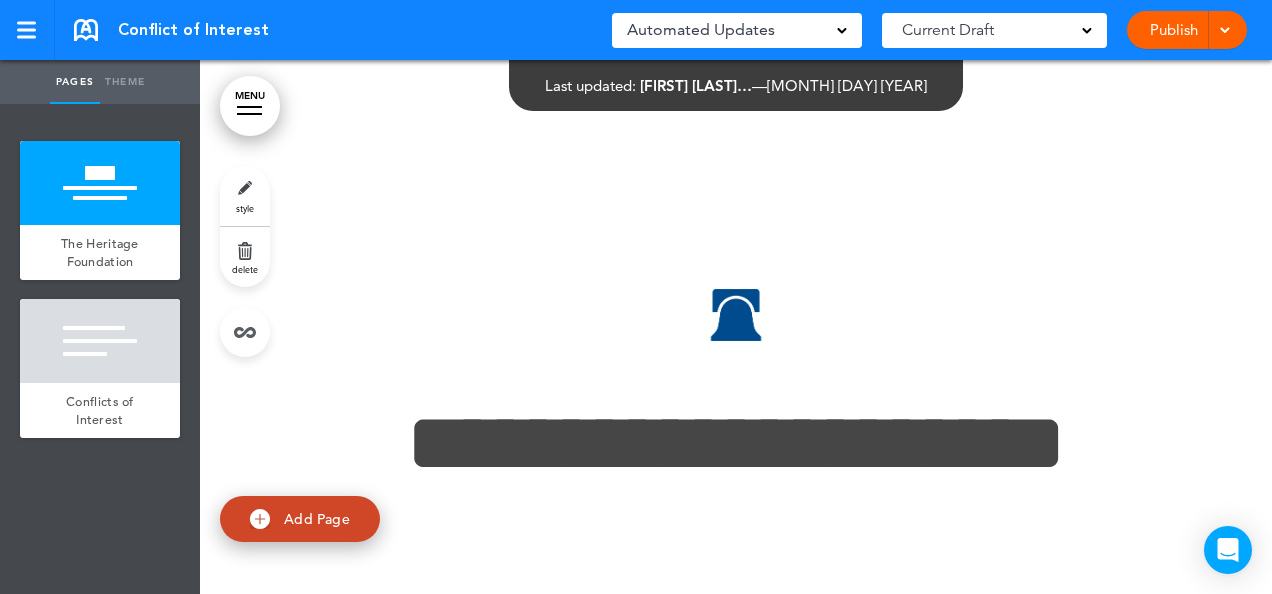 click on "**********" at bounding box center (736, 420) 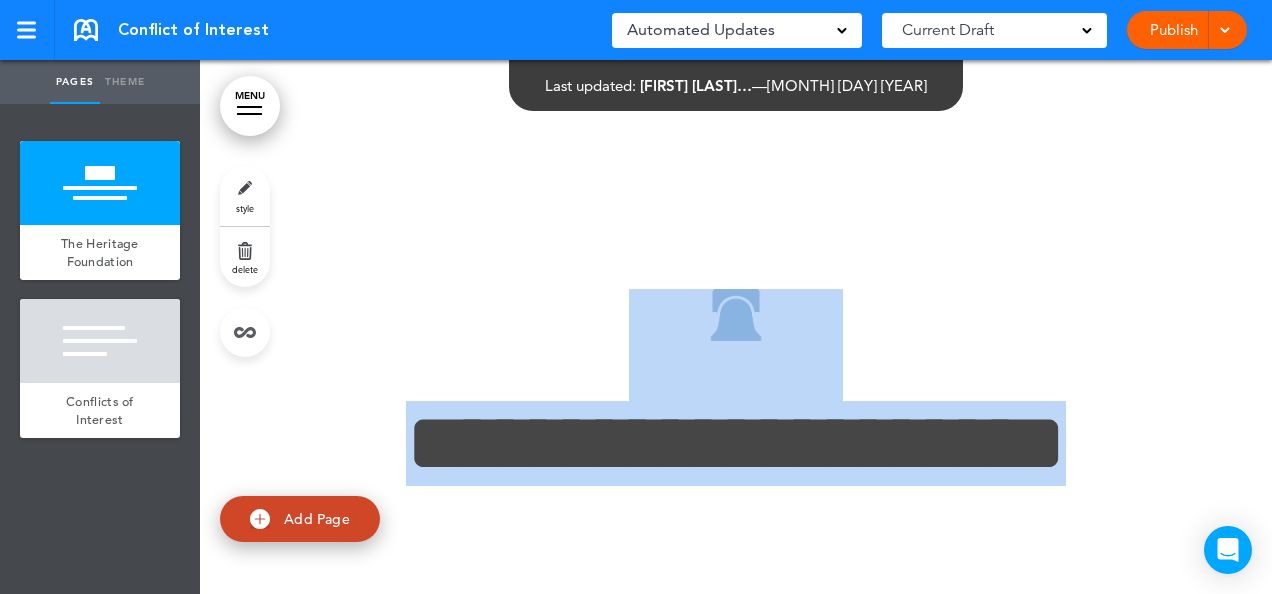 drag, startPoint x: 647, startPoint y: 249, endPoint x: 964, endPoint y: 502, distance: 405.58353 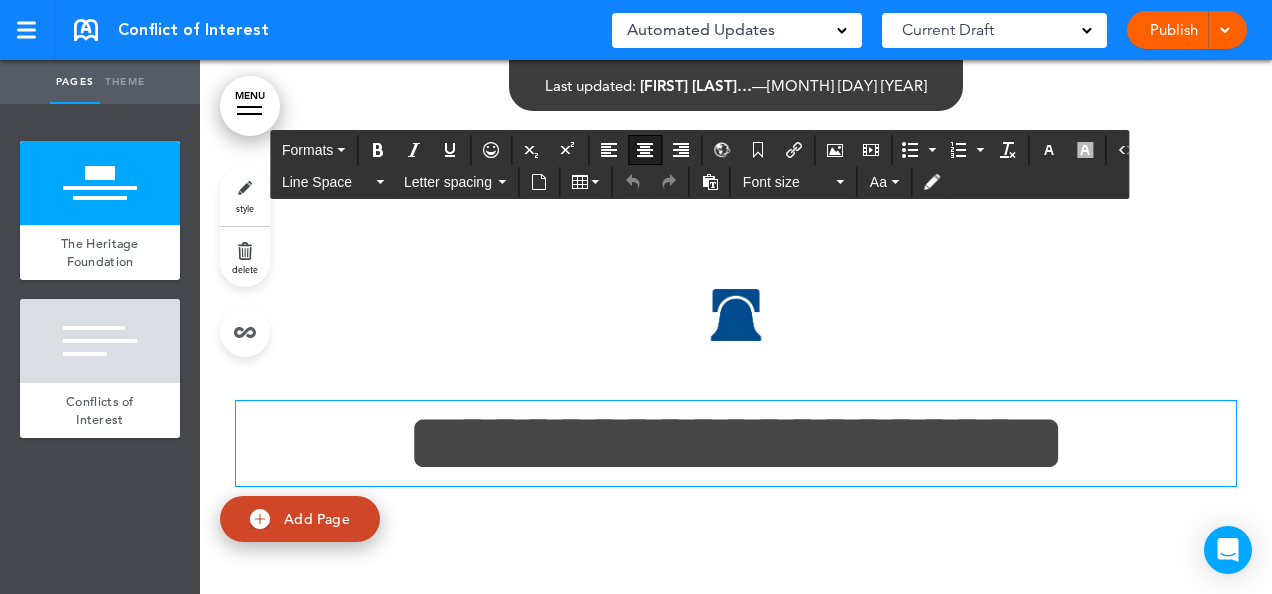 click on "**********" at bounding box center (736, 443) 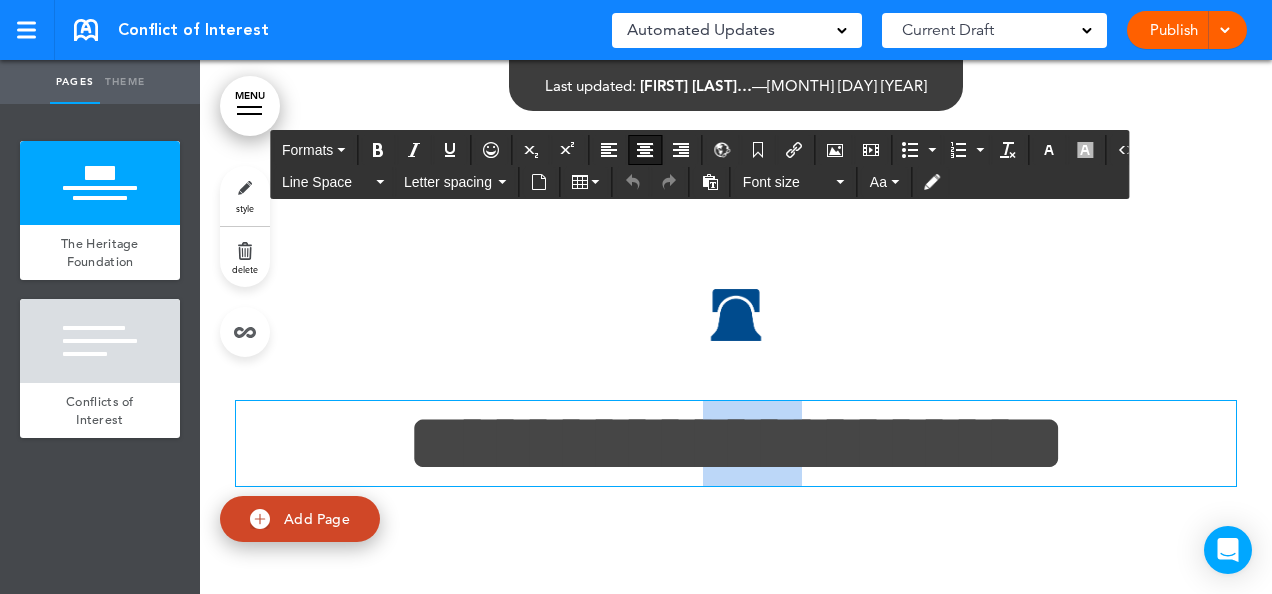 click on "**********" at bounding box center (736, 443) 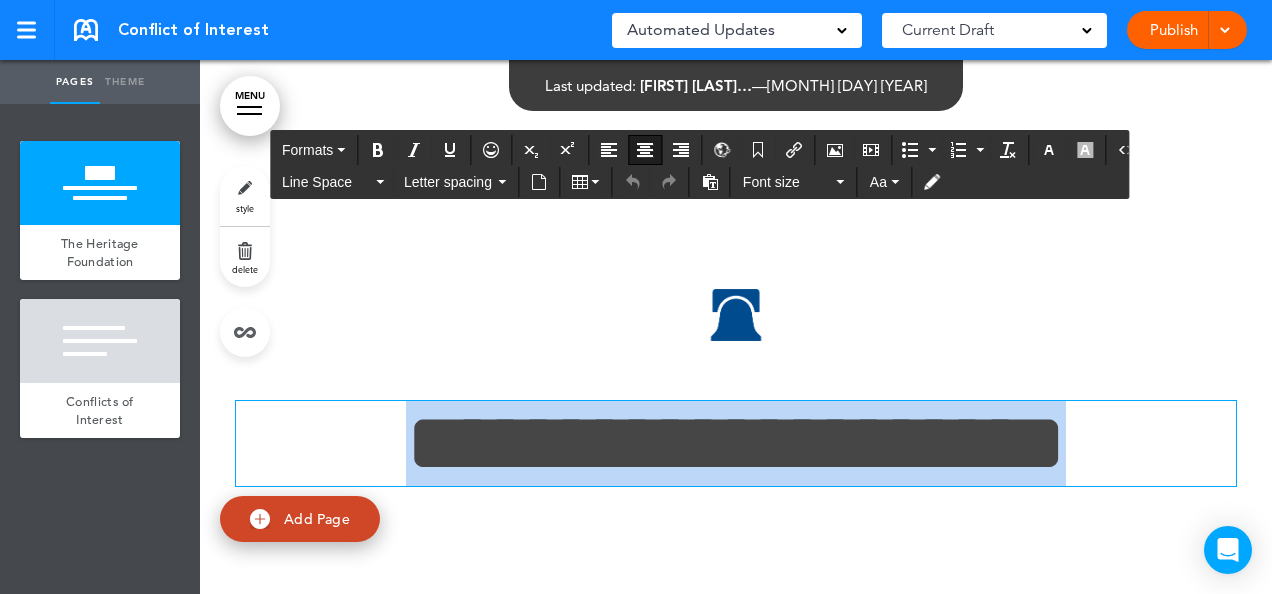 click on "**********" at bounding box center [736, 443] 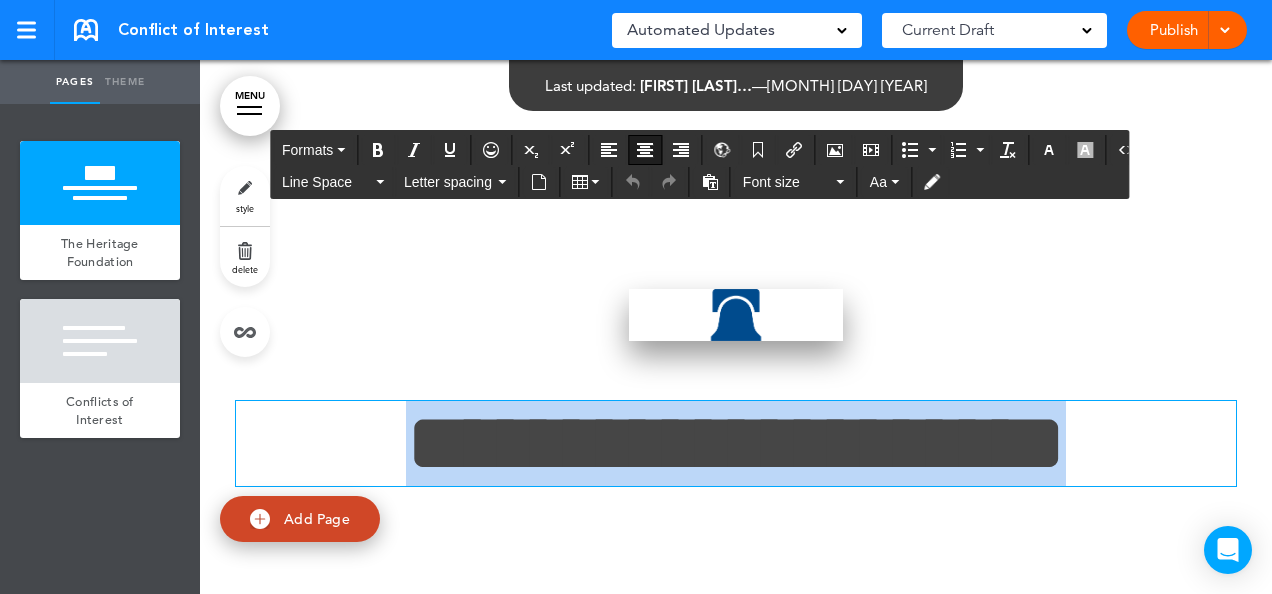 click at bounding box center (736, 315) 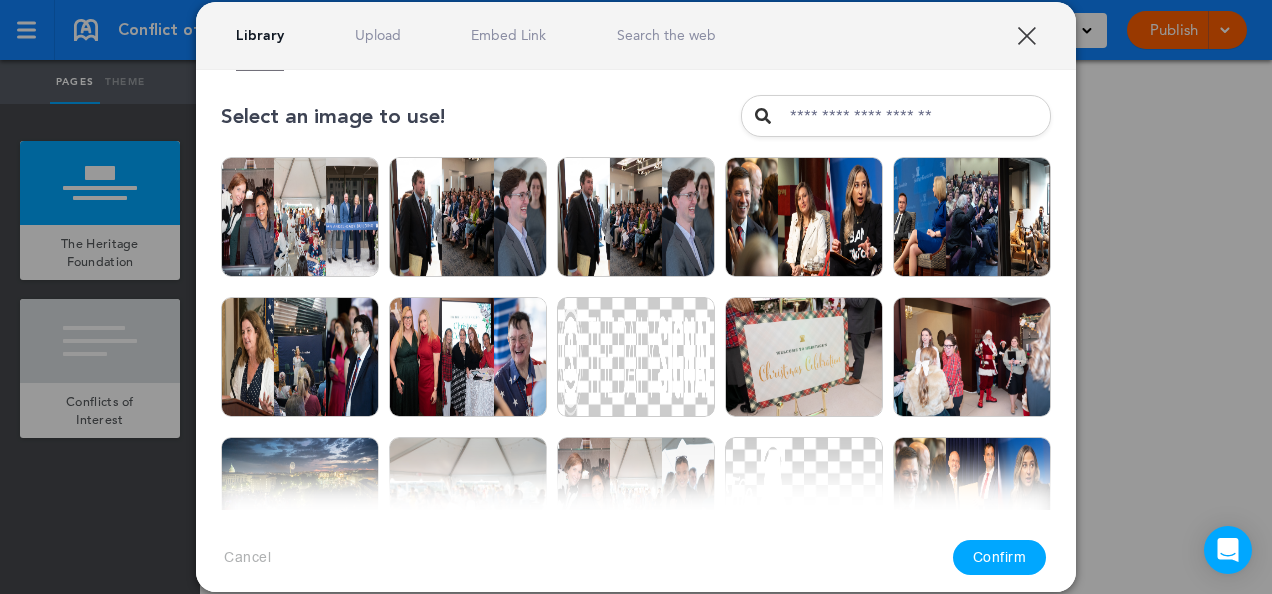 click on "Library
Upload
Embed Link
Search the web" at bounding box center [636, 36] 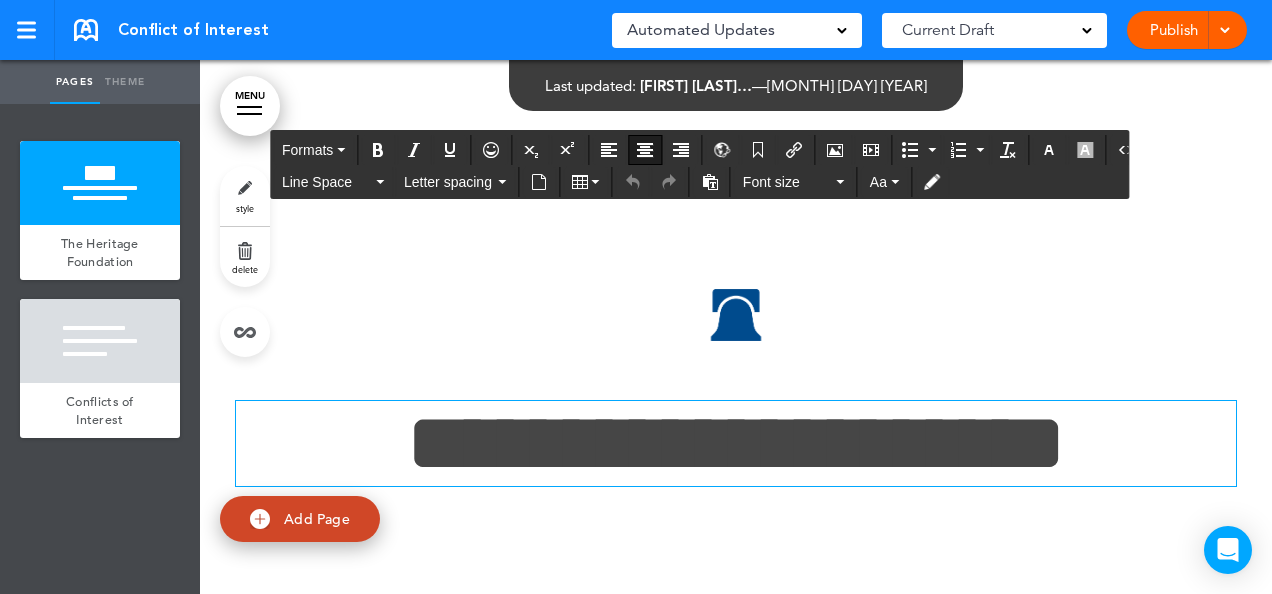 click on "**********" at bounding box center (736, 443) 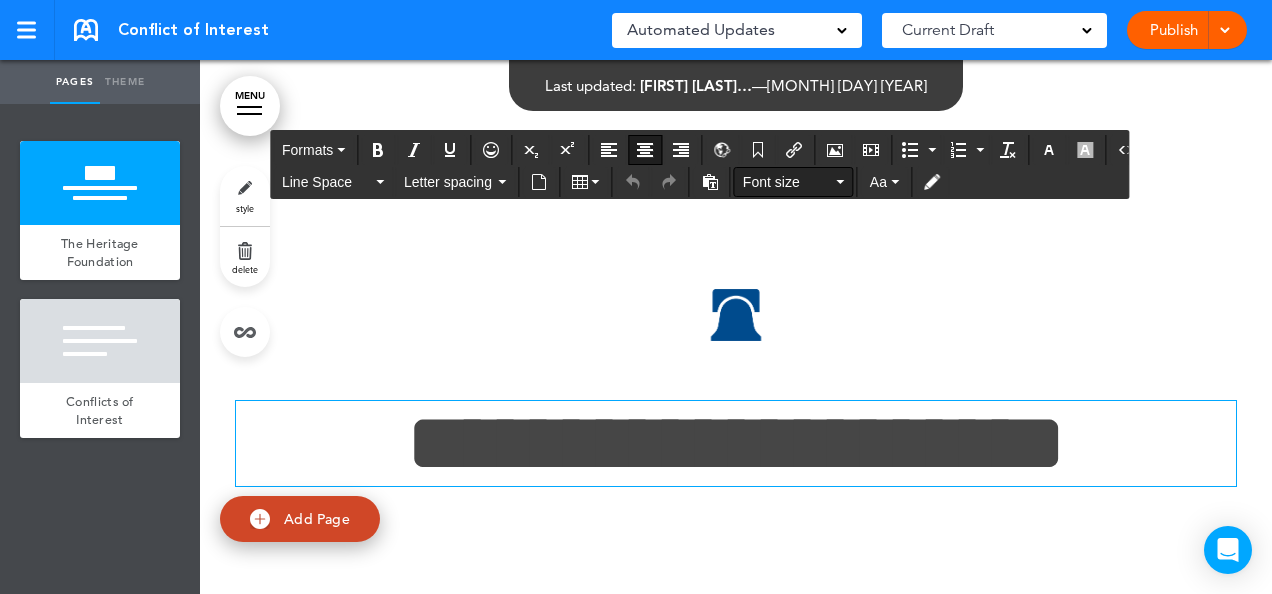 click on "Font size" at bounding box center (794, 182) 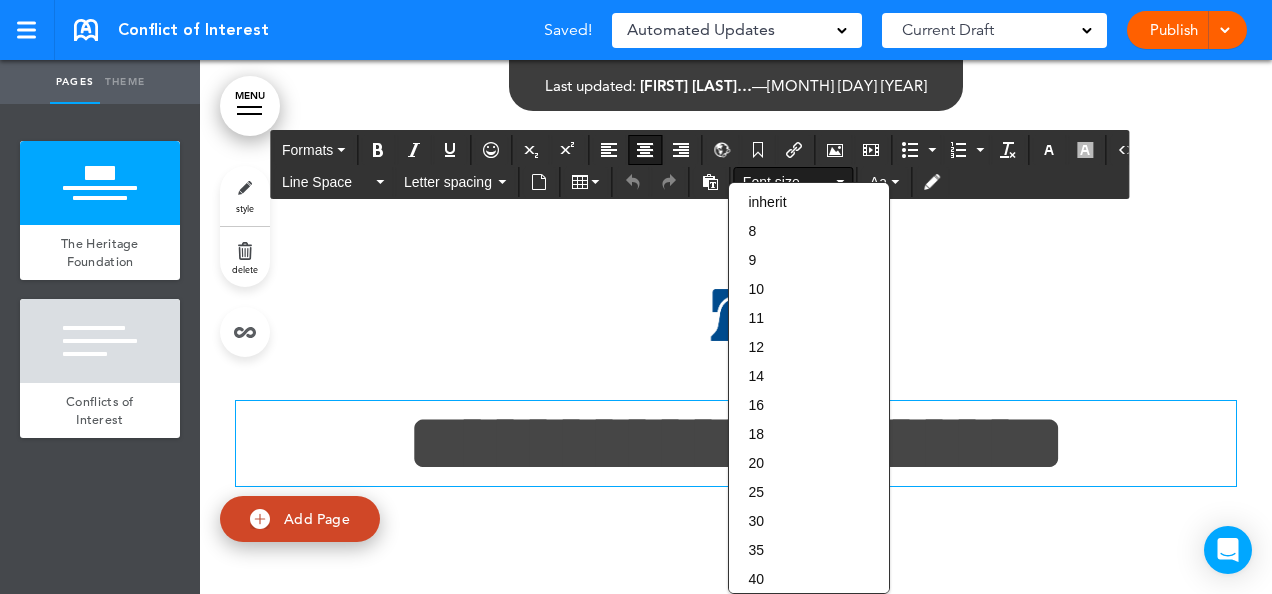 click on "**********" at bounding box center (736, 420) 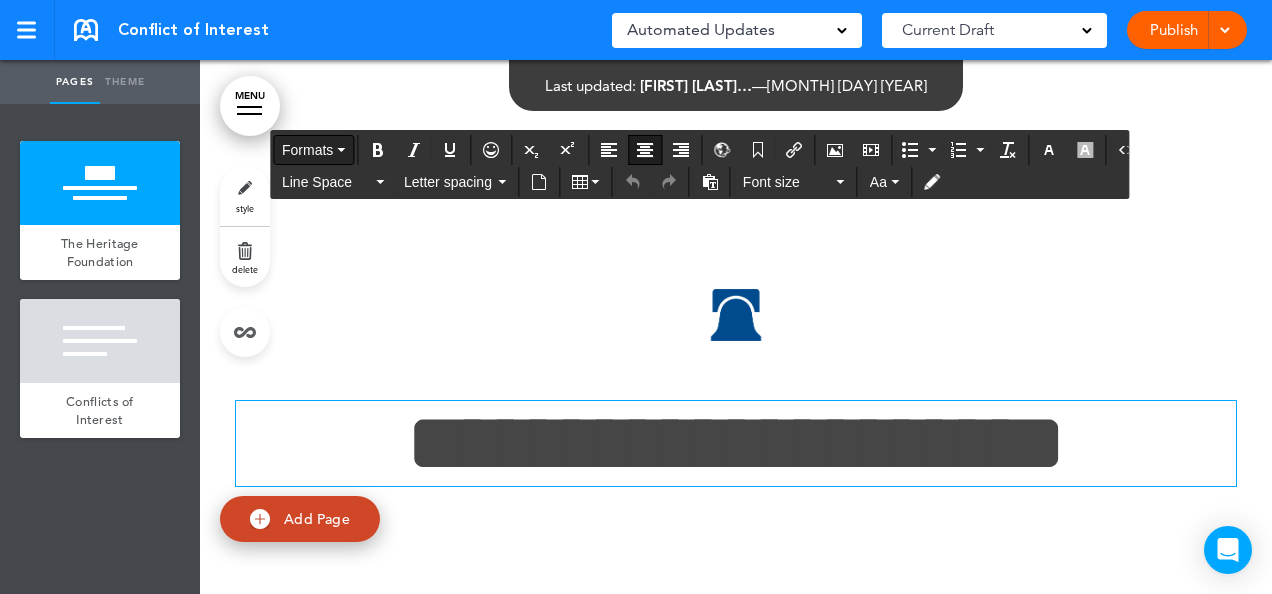 click on "Formats" at bounding box center [307, 150] 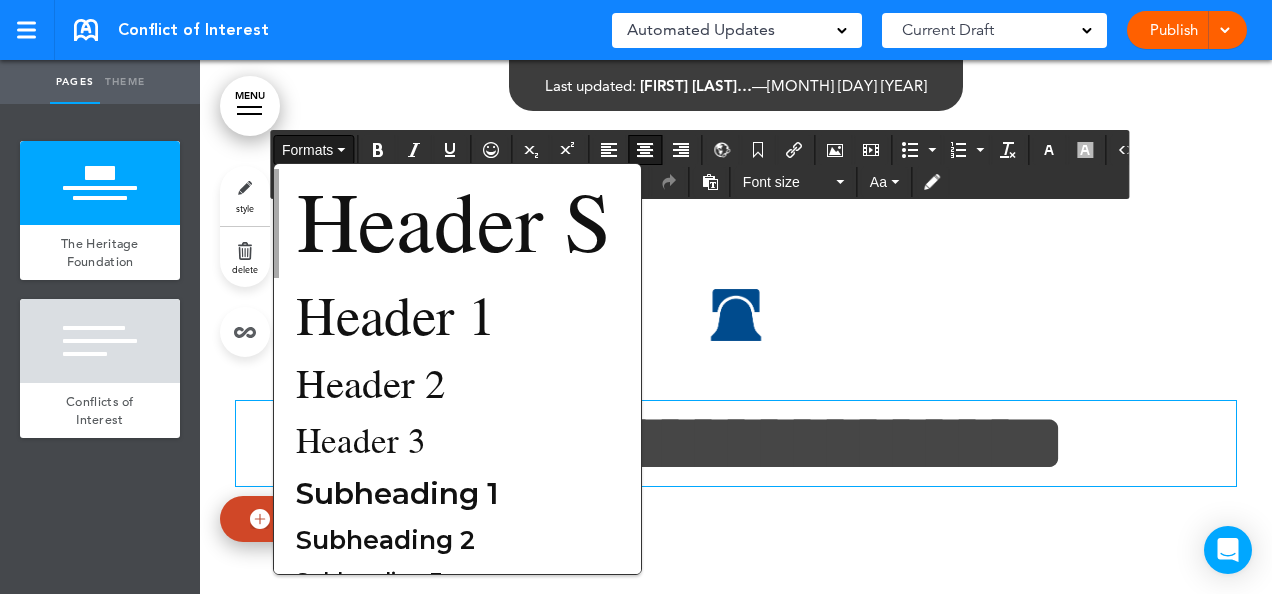 click on "Formats" at bounding box center [307, 150] 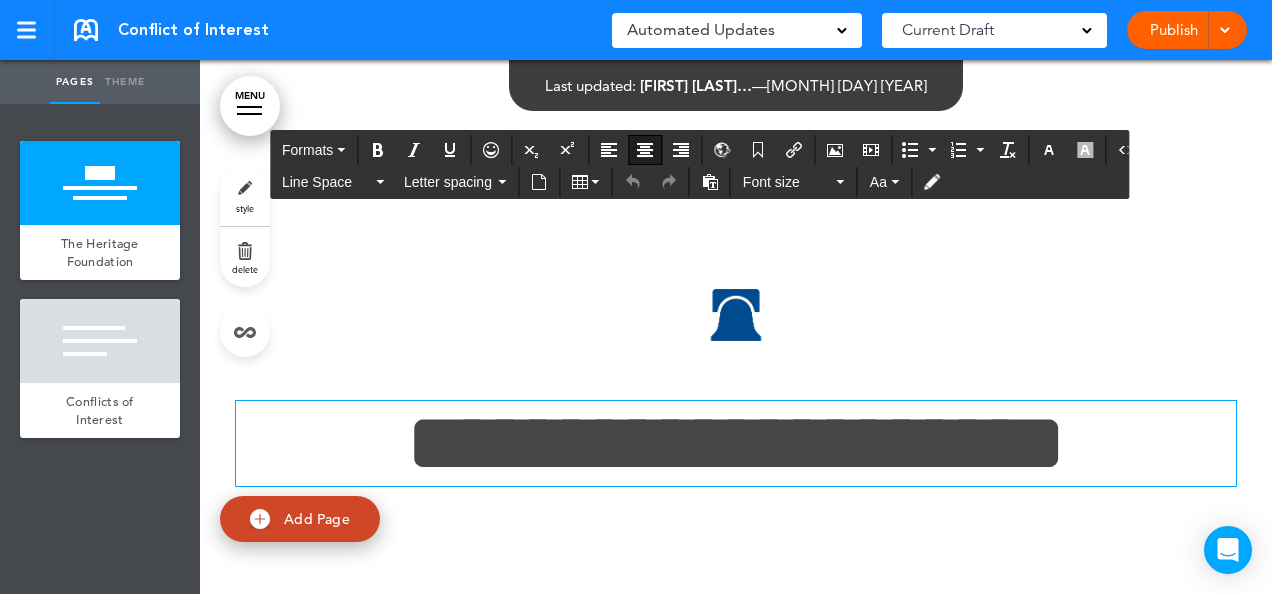 click on "**********" at bounding box center (736, 443) 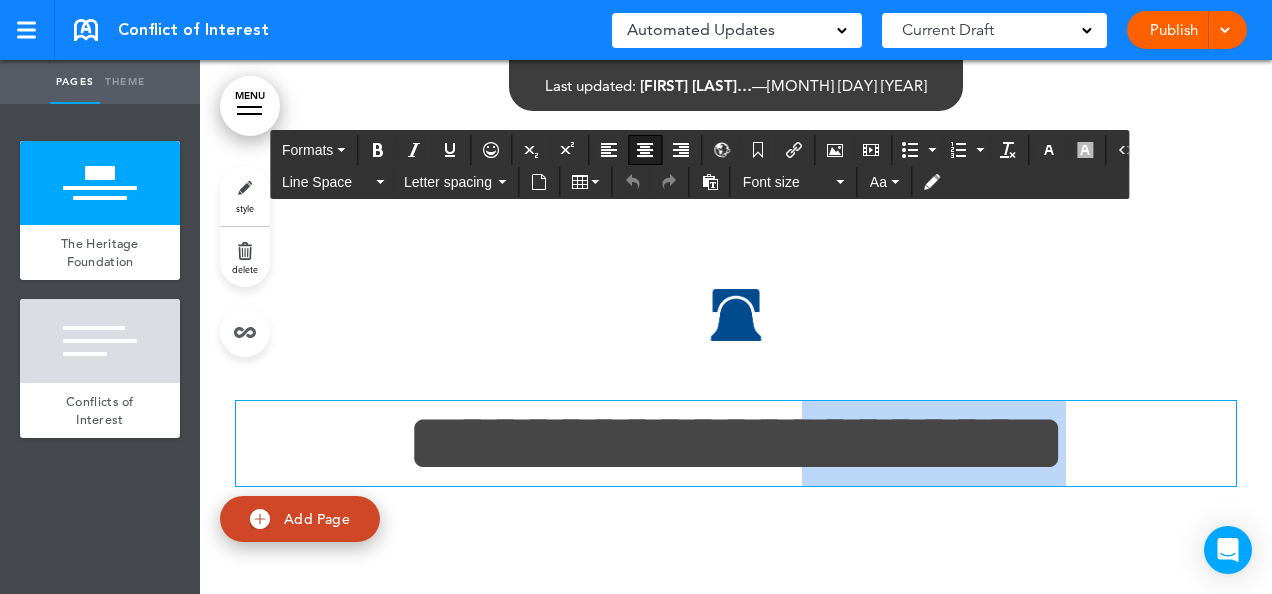 click on "**********" at bounding box center [736, 443] 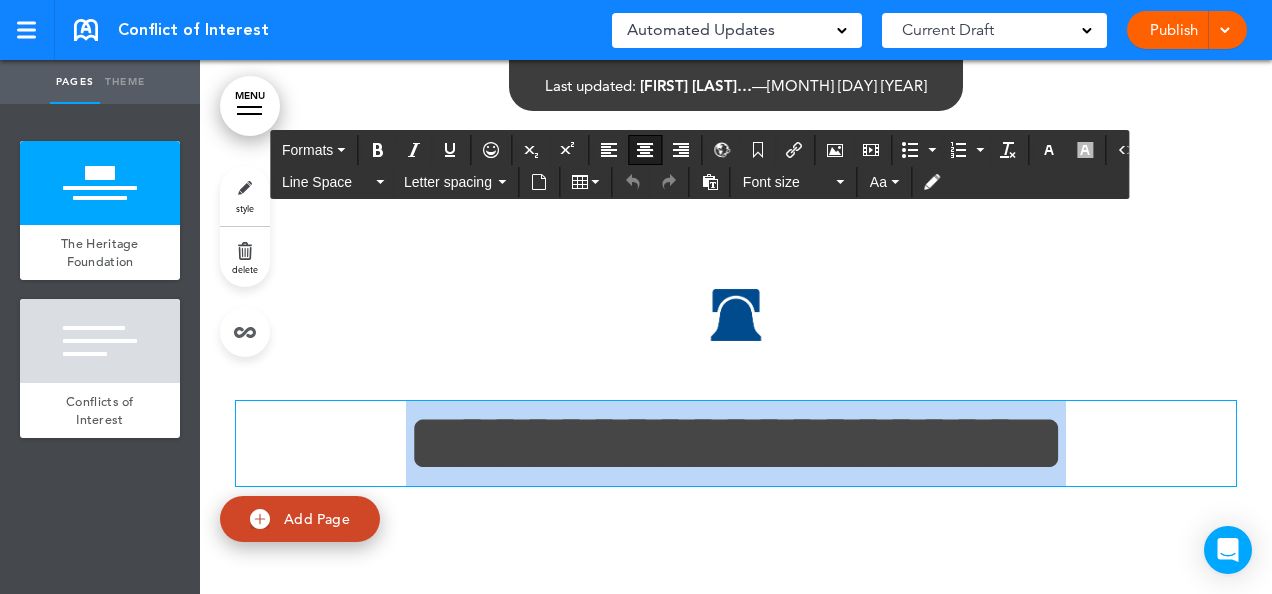 click on "**********" at bounding box center (736, 443) 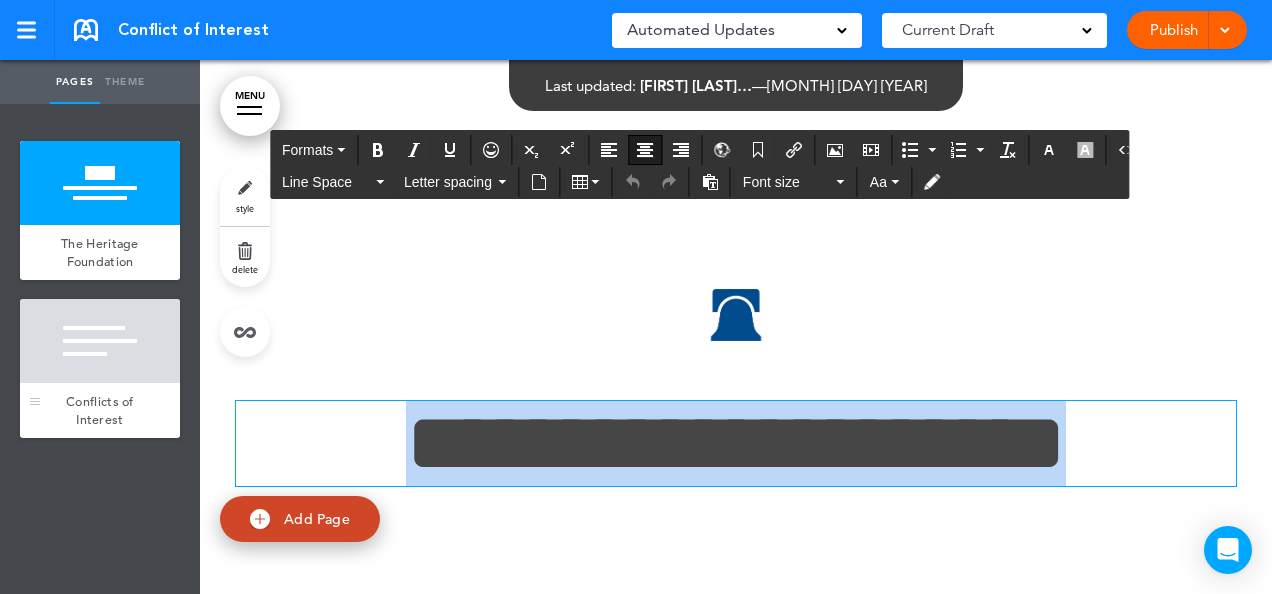 click at bounding box center [100, 341] 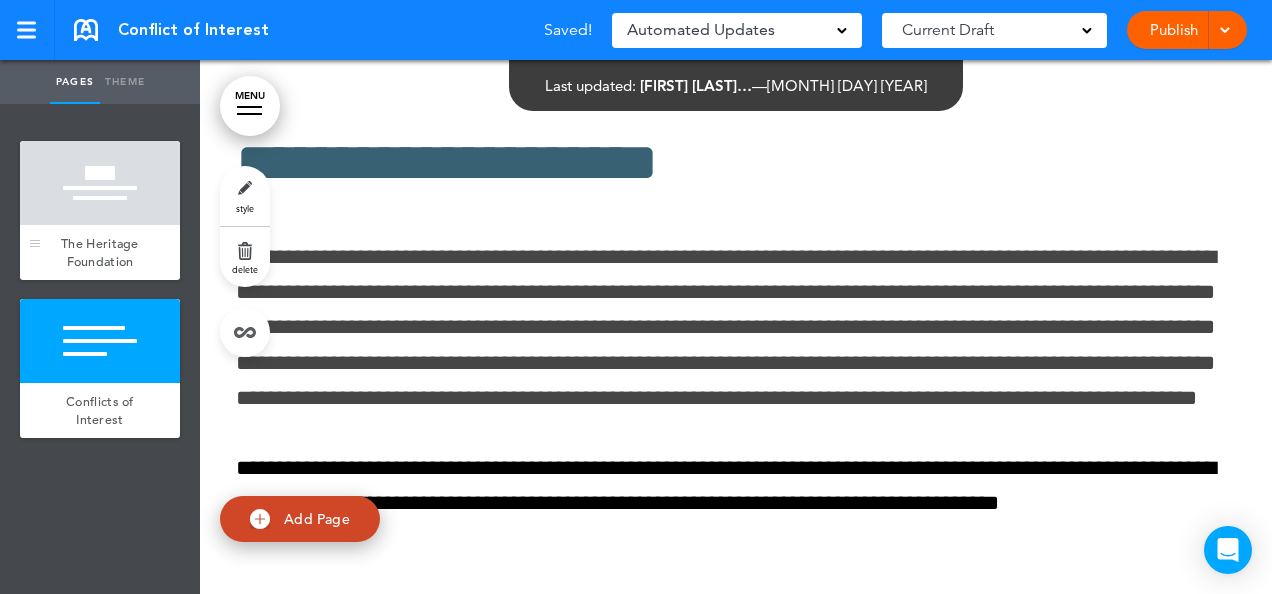 click at bounding box center [100, 183] 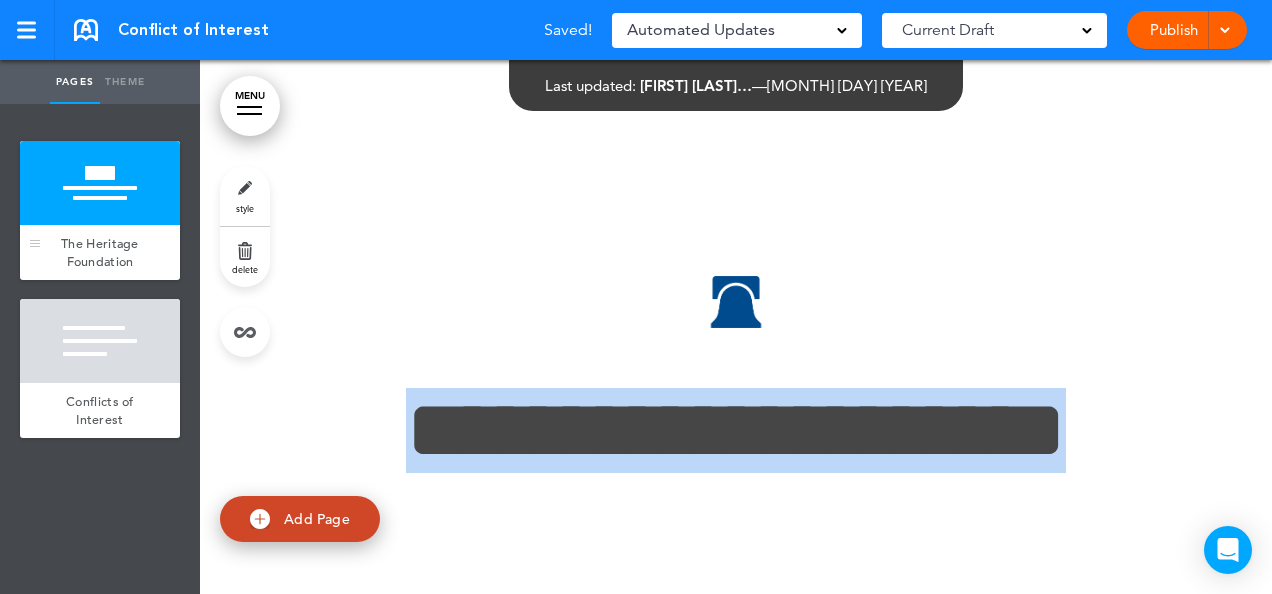 scroll, scrollTop: 0, scrollLeft: 0, axis: both 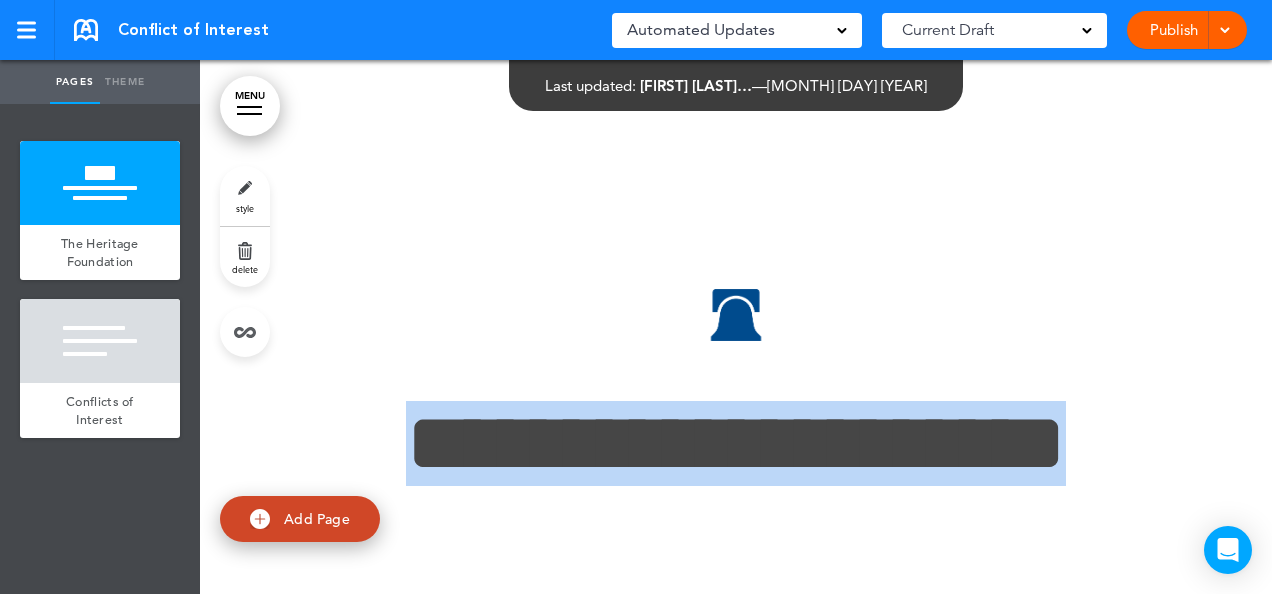 click on "Theme" at bounding box center [125, 82] 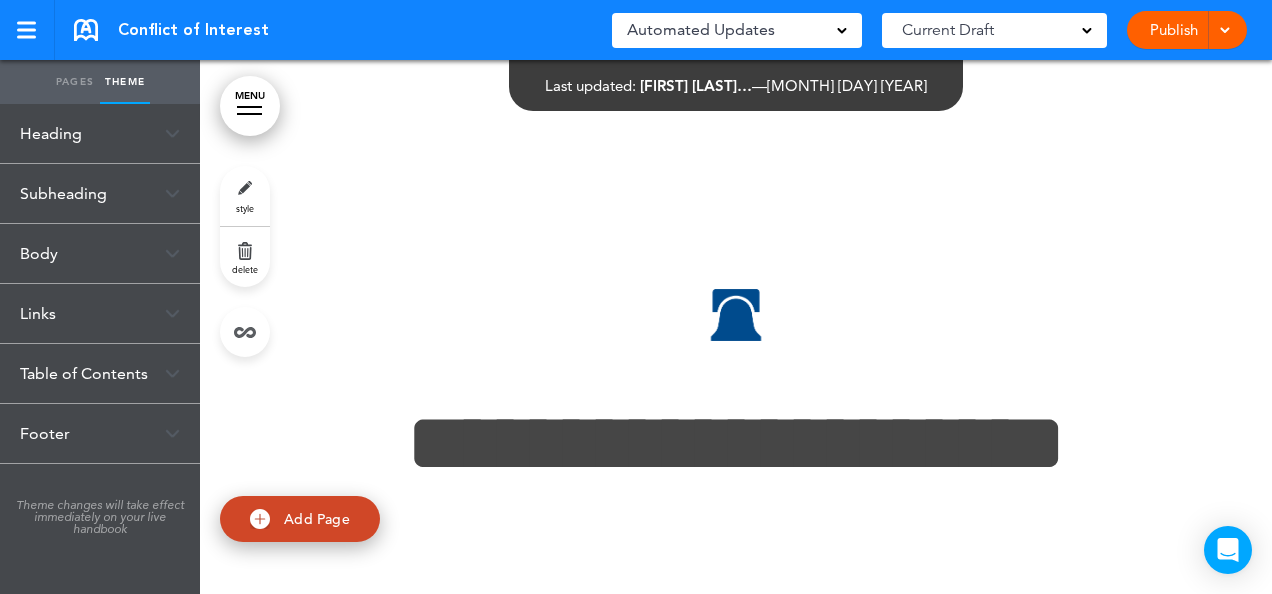 click on "Heading" at bounding box center [100, 133] 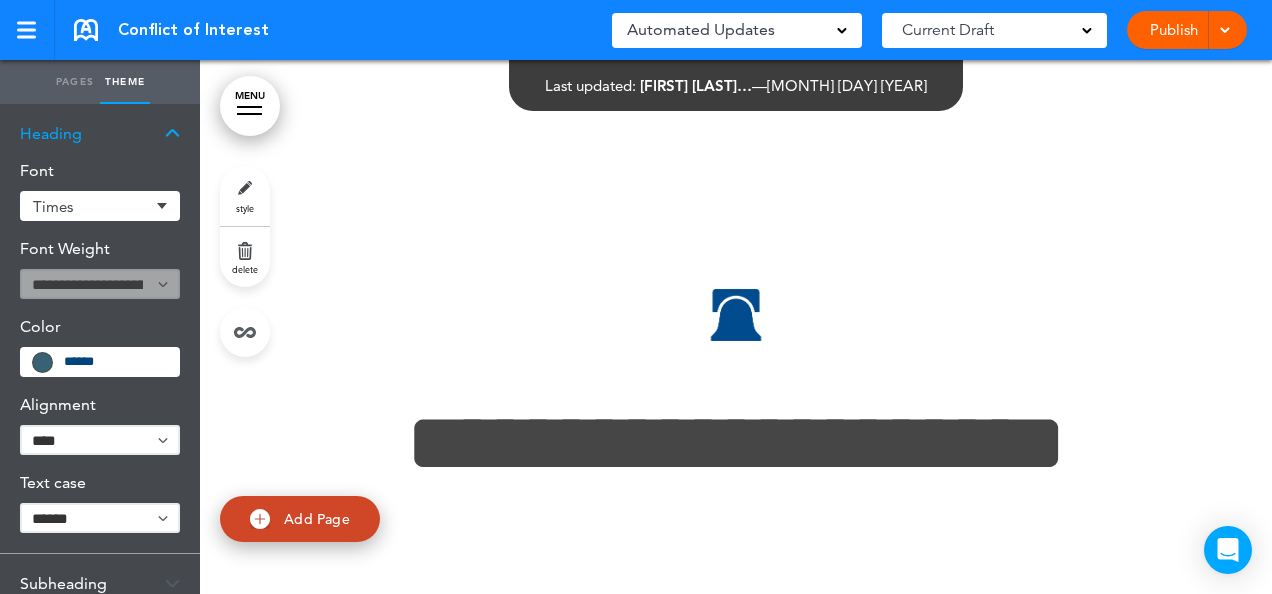 click on "******" at bounding box center (115, 362) 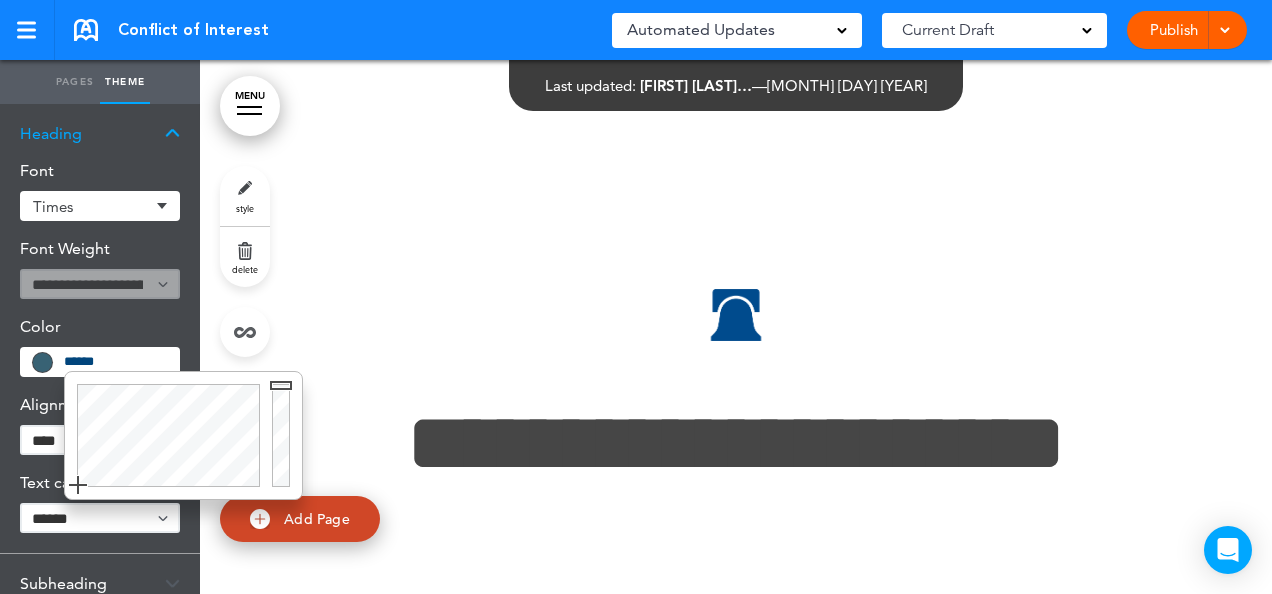 click on "******" at bounding box center (115, 362) 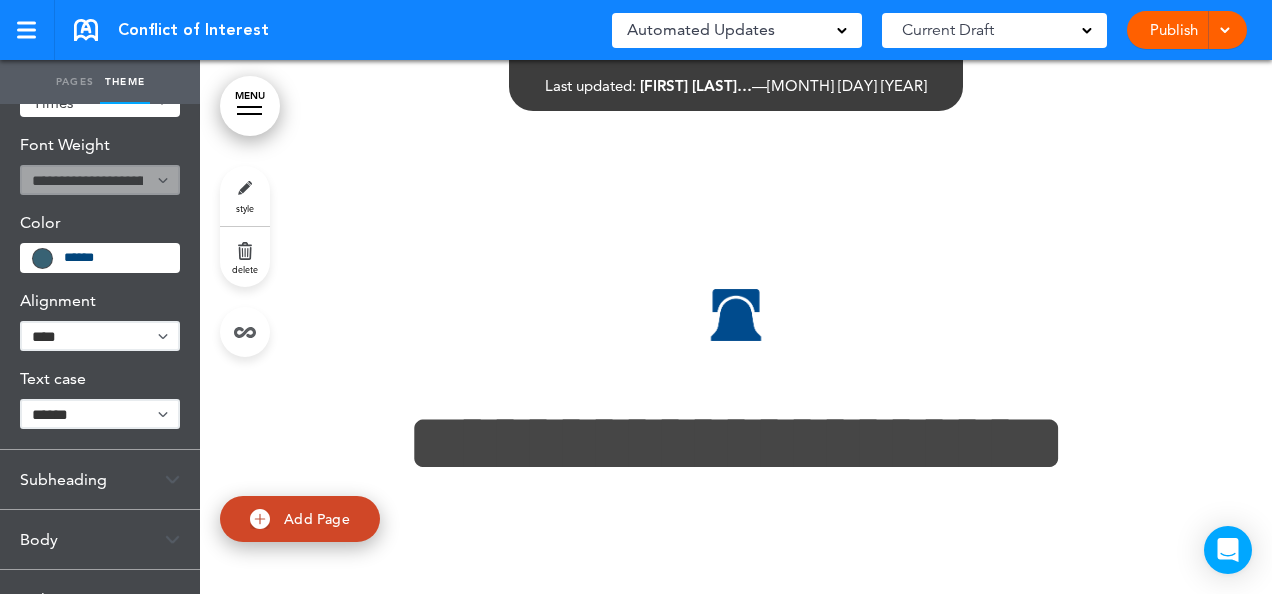scroll, scrollTop: 103, scrollLeft: 0, axis: vertical 